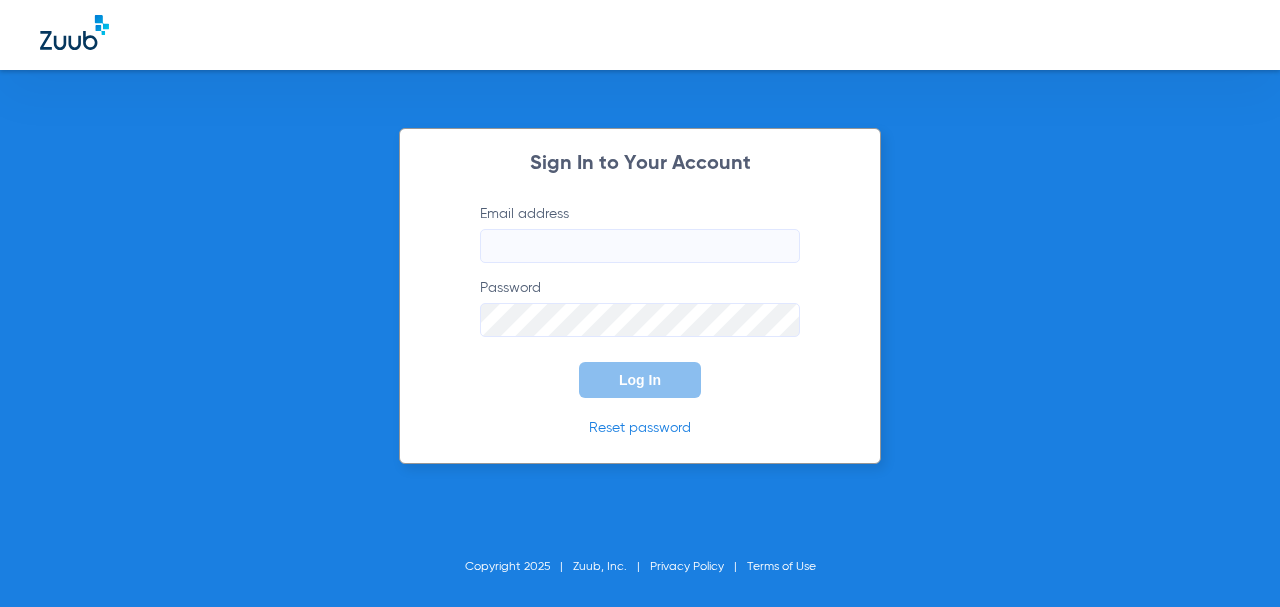 scroll, scrollTop: 0, scrollLeft: 0, axis: both 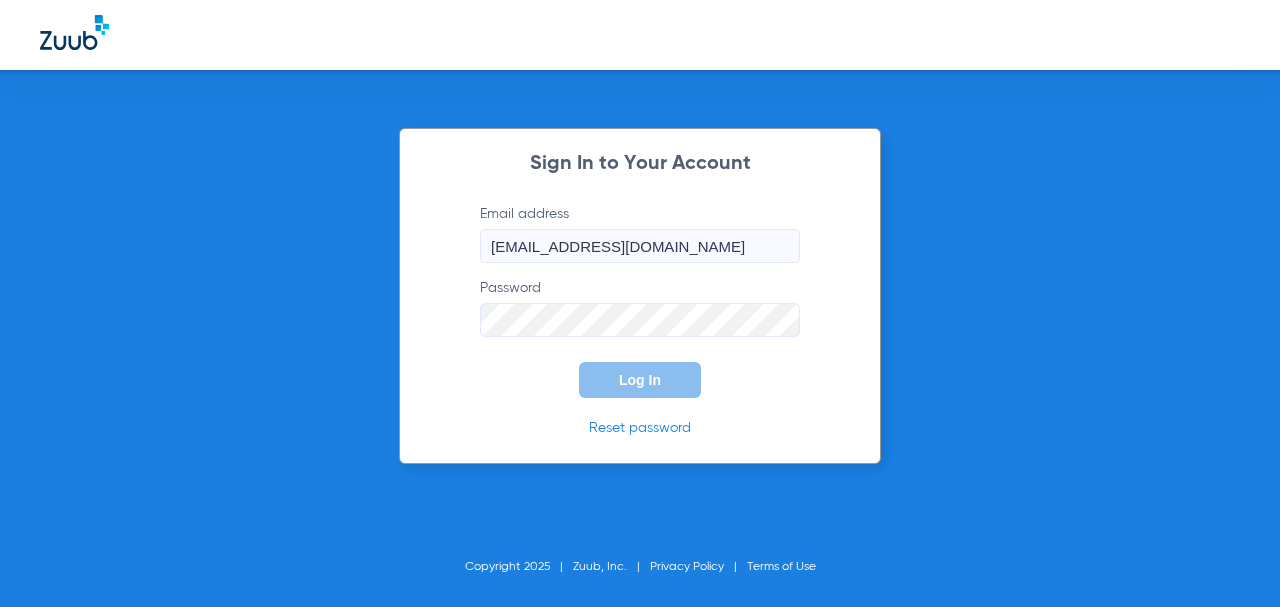 type on "[EMAIL_ADDRESS][DOMAIN_NAME]" 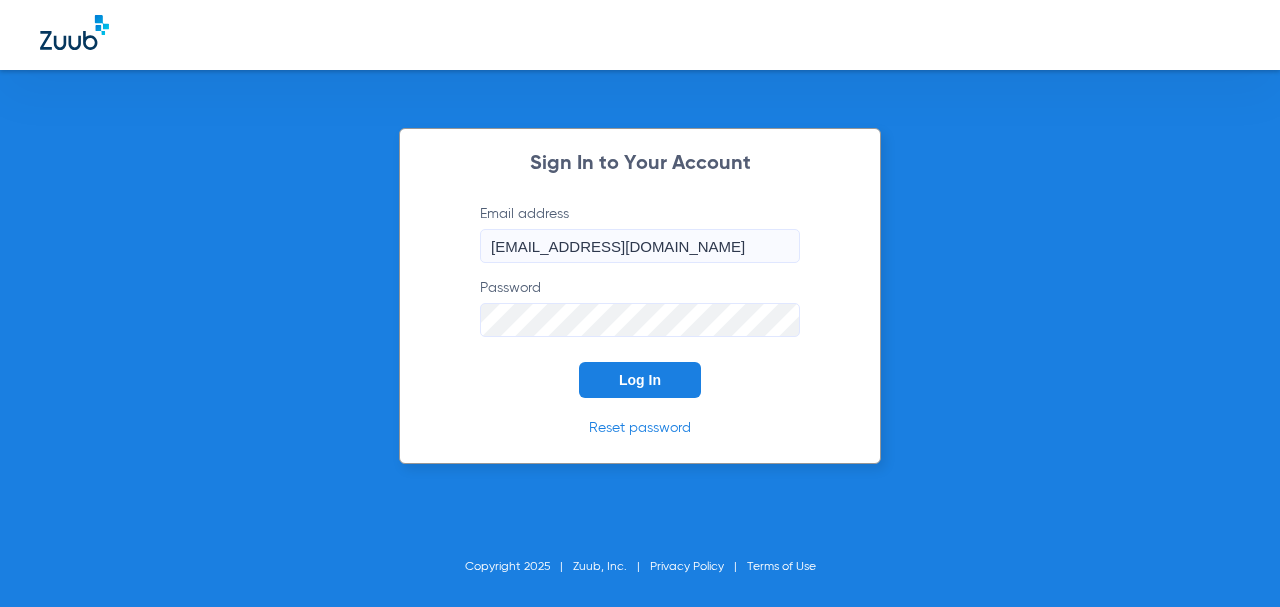 click on "Log In" 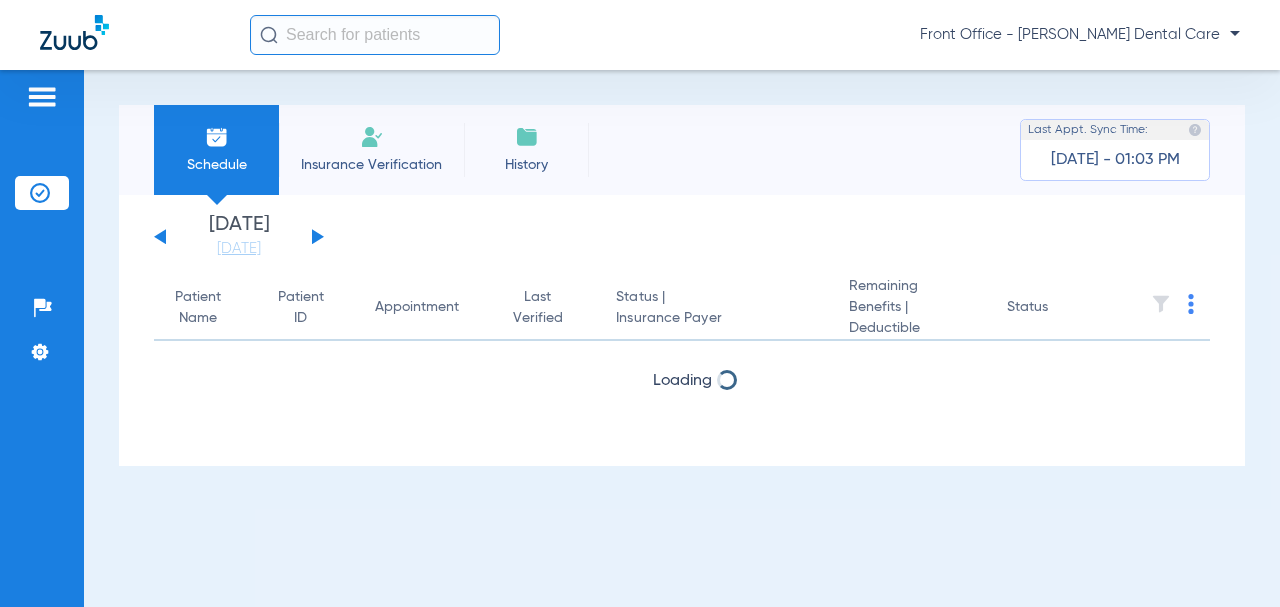 click 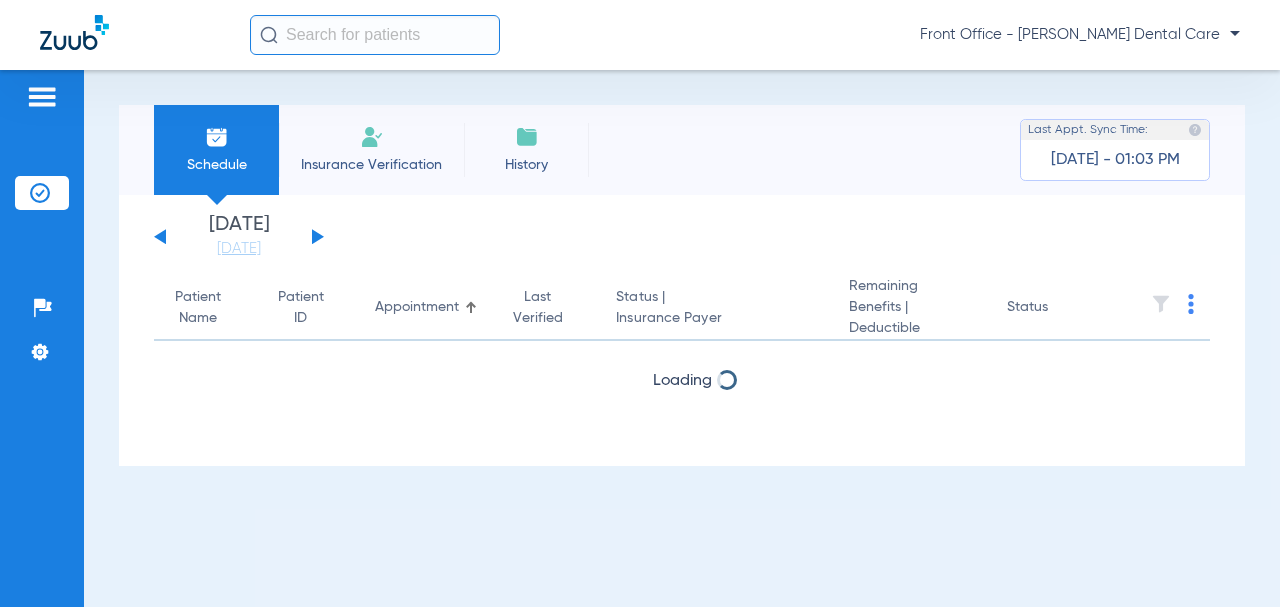click 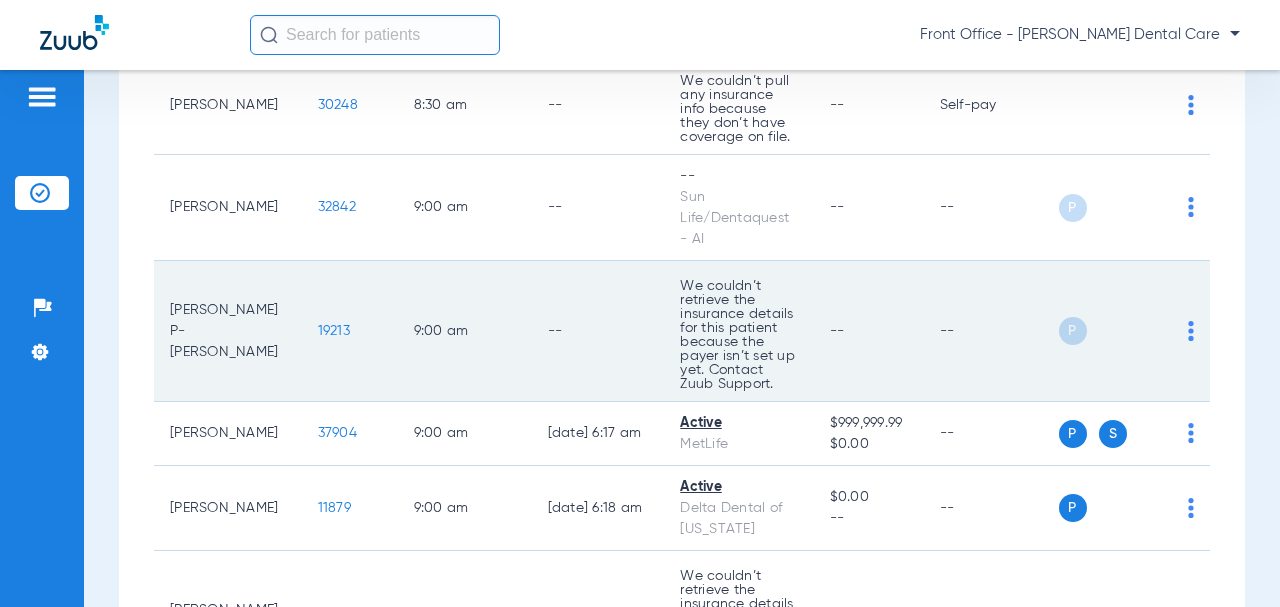 scroll, scrollTop: 1100, scrollLeft: 0, axis: vertical 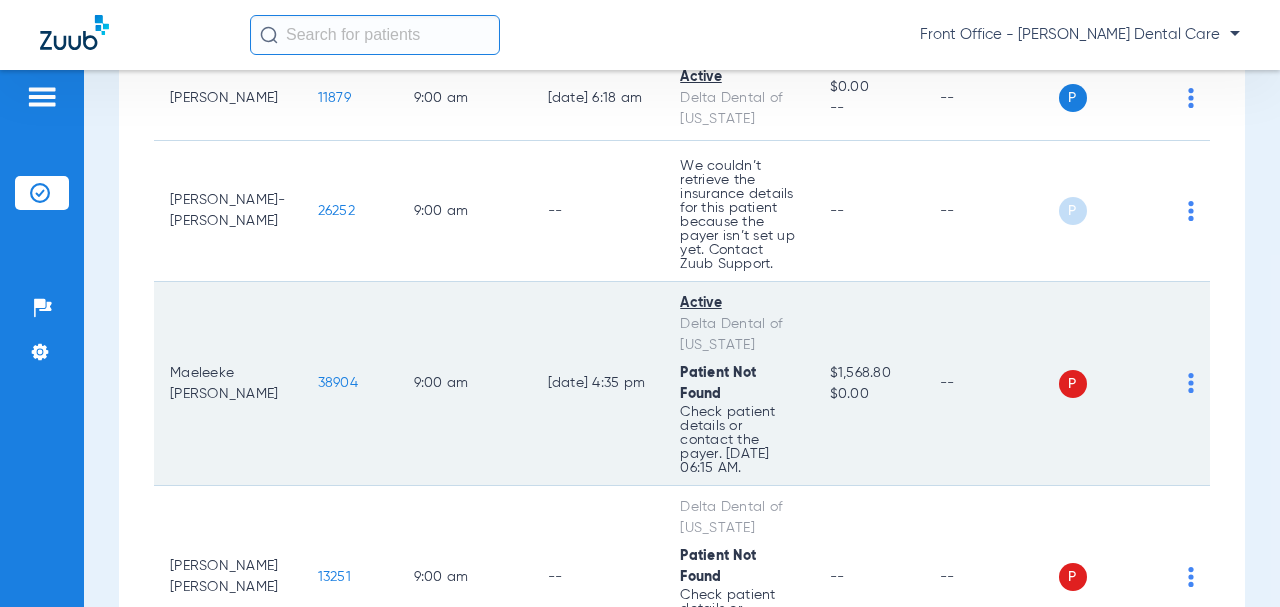 click on "38904" 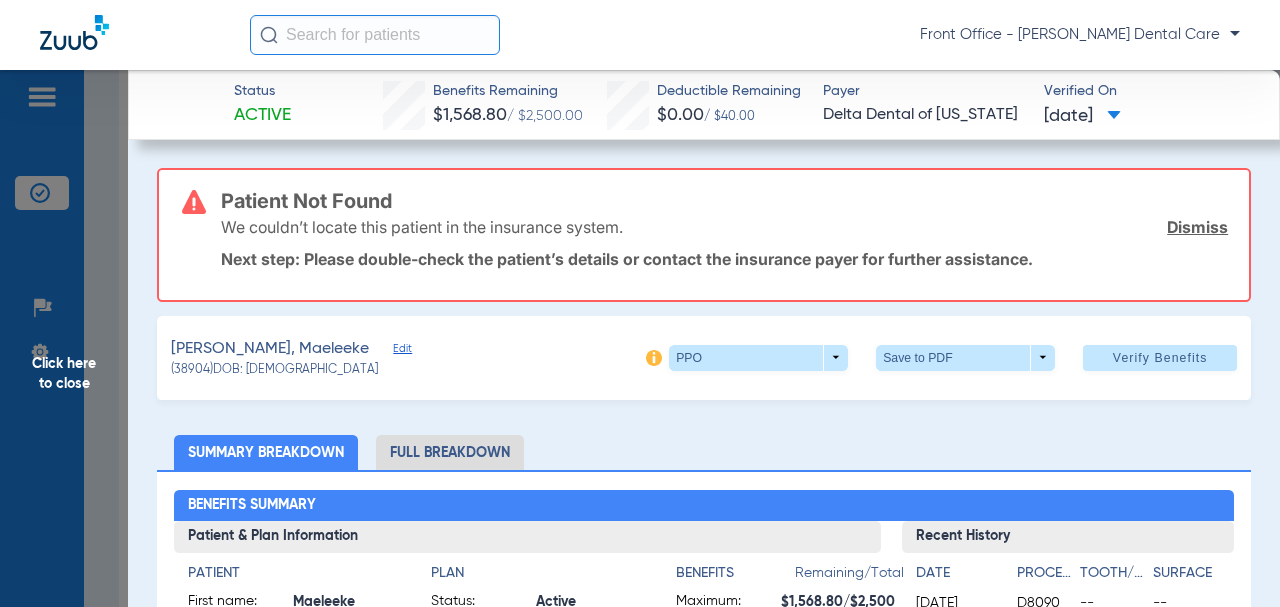 click on "Edit" 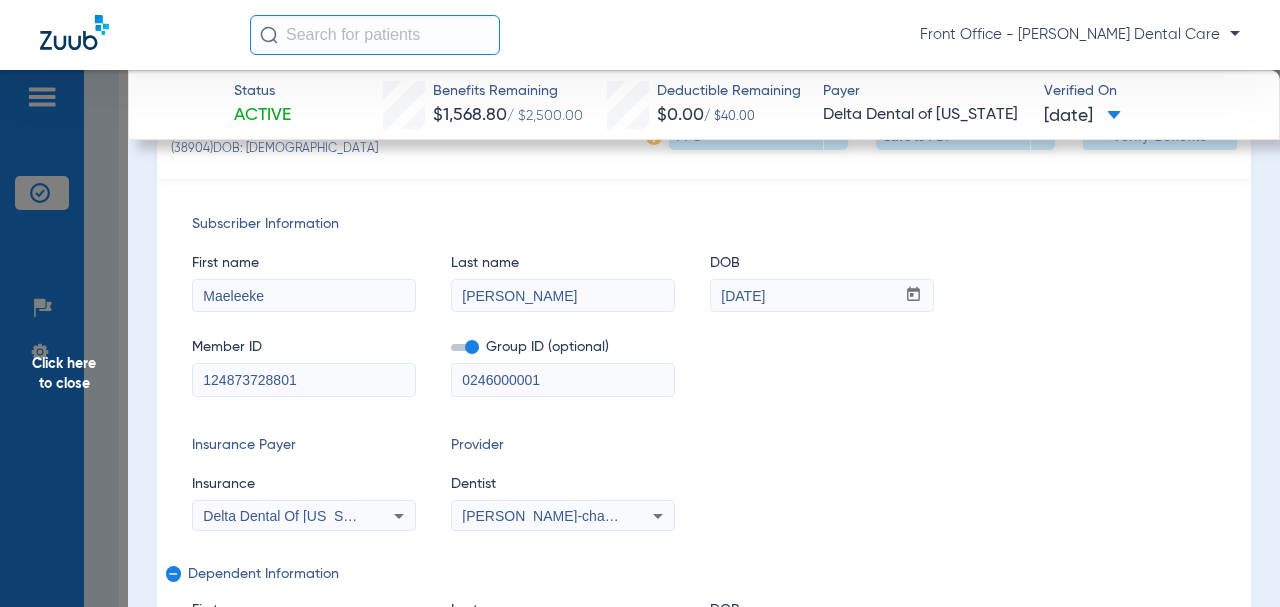 scroll, scrollTop: 300, scrollLeft: 0, axis: vertical 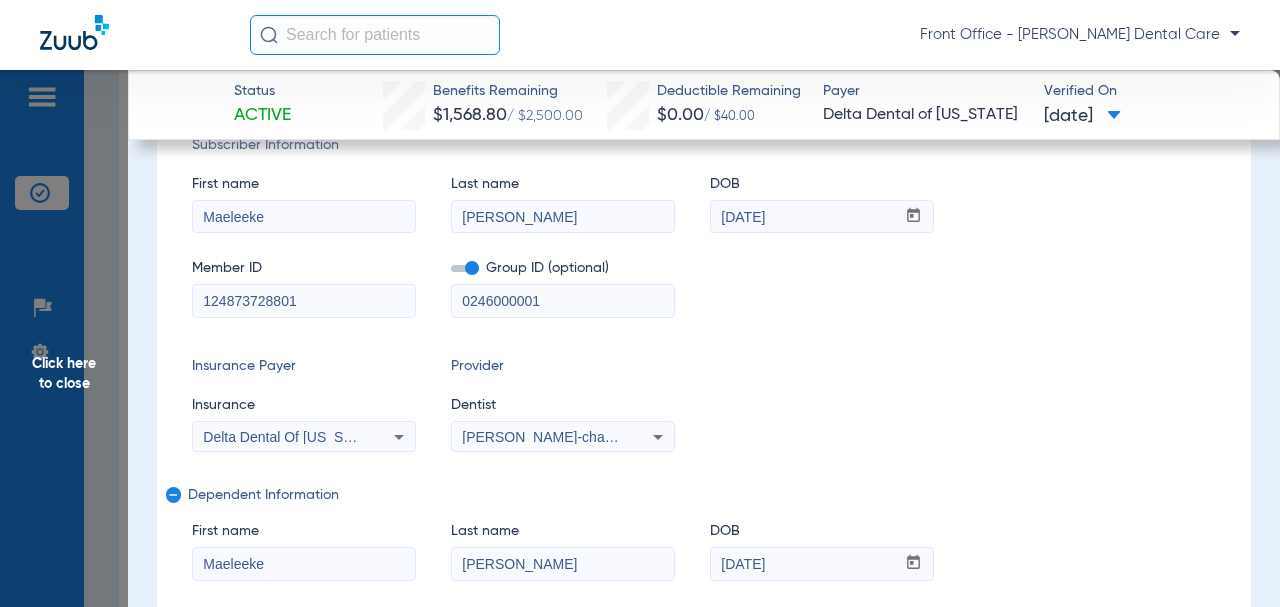 drag, startPoint x: 540, startPoint y: 297, endPoint x: 485, endPoint y: 300, distance: 55.081757 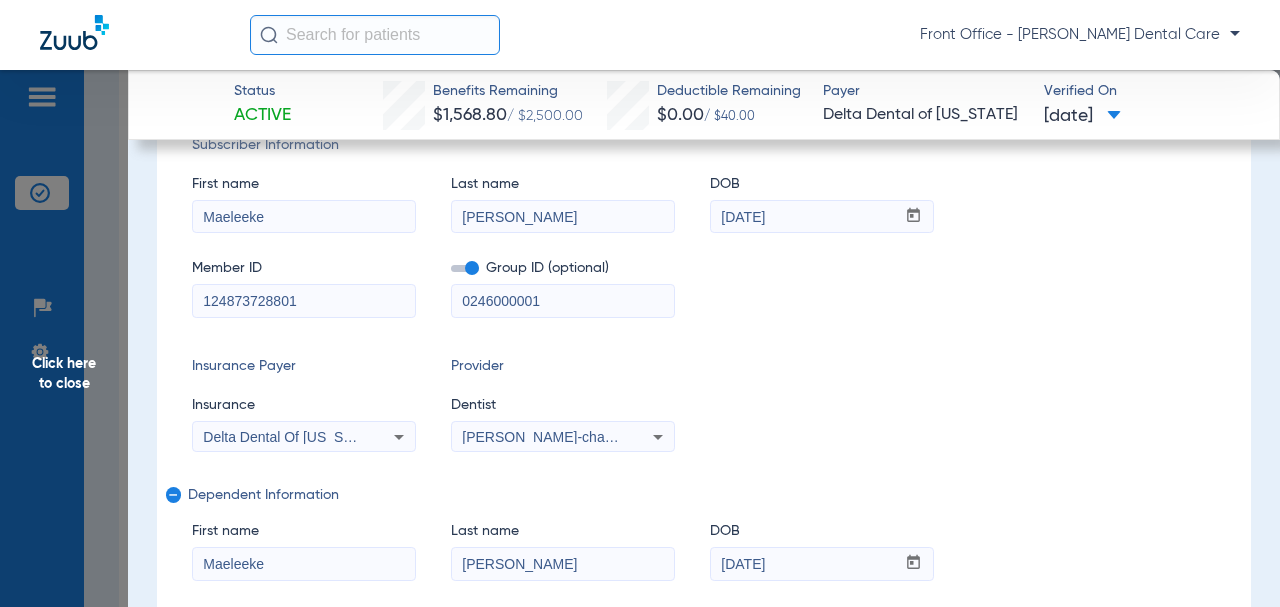 paste on "-" 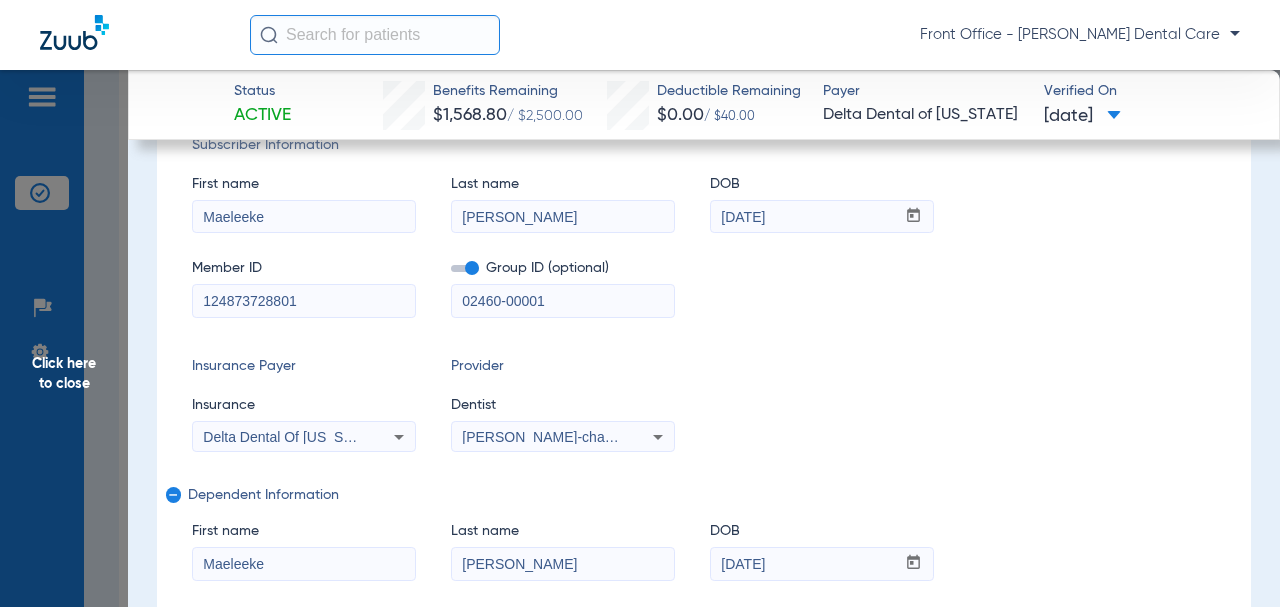 type on "02460-00001" 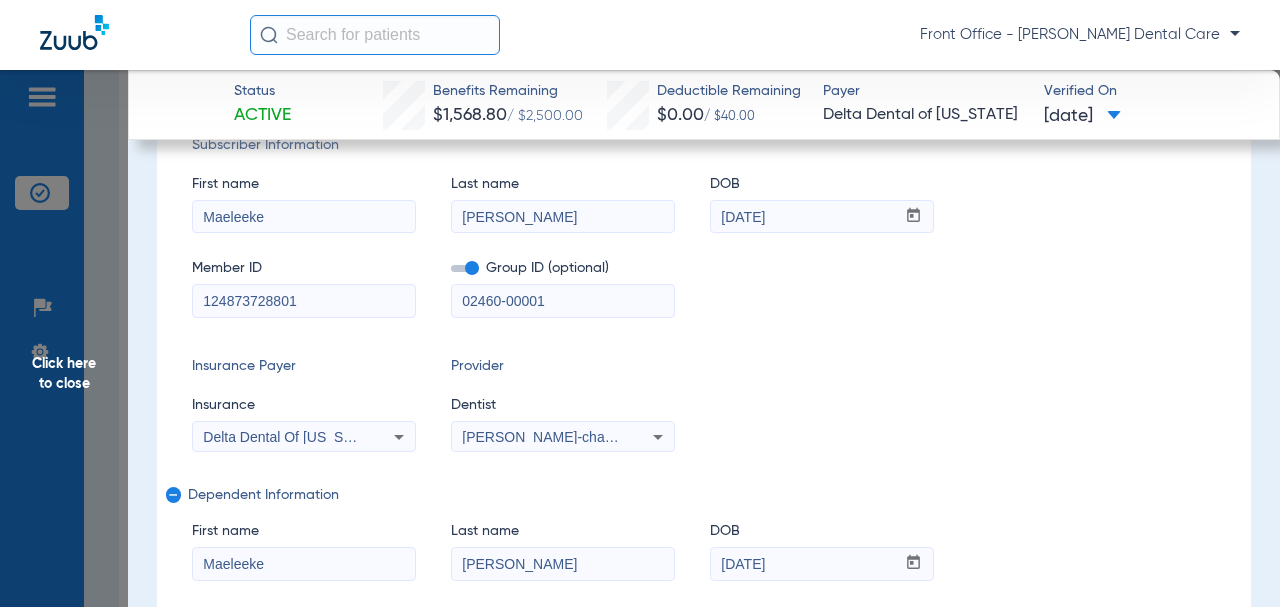 drag, startPoint x: 323, startPoint y: 301, endPoint x: 156, endPoint y: 299, distance: 167.01198 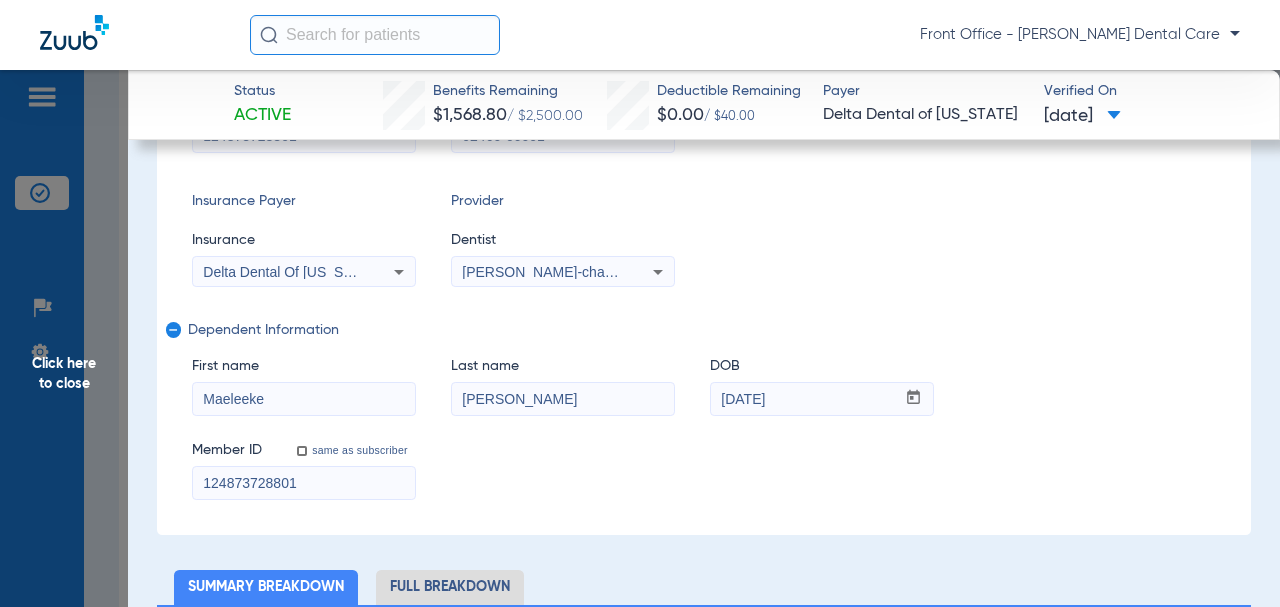 scroll, scrollTop: 500, scrollLeft: 0, axis: vertical 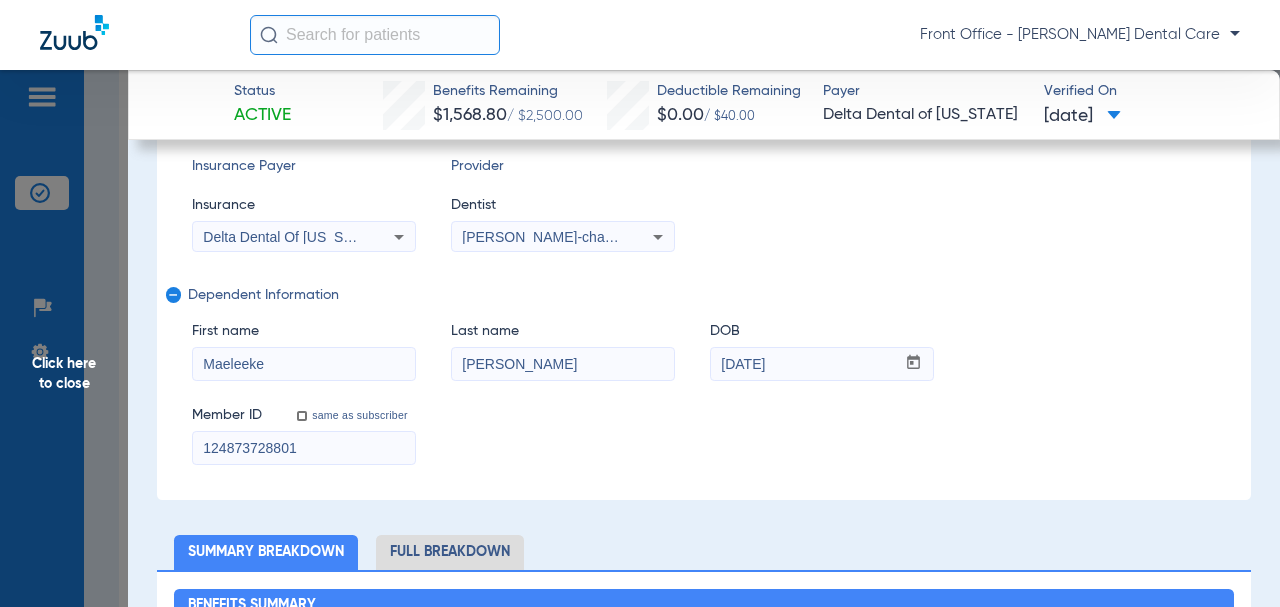 drag, startPoint x: 235, startPoint y: 447, endPoint x: 282, endPoint y: 379, distance: 82.661964 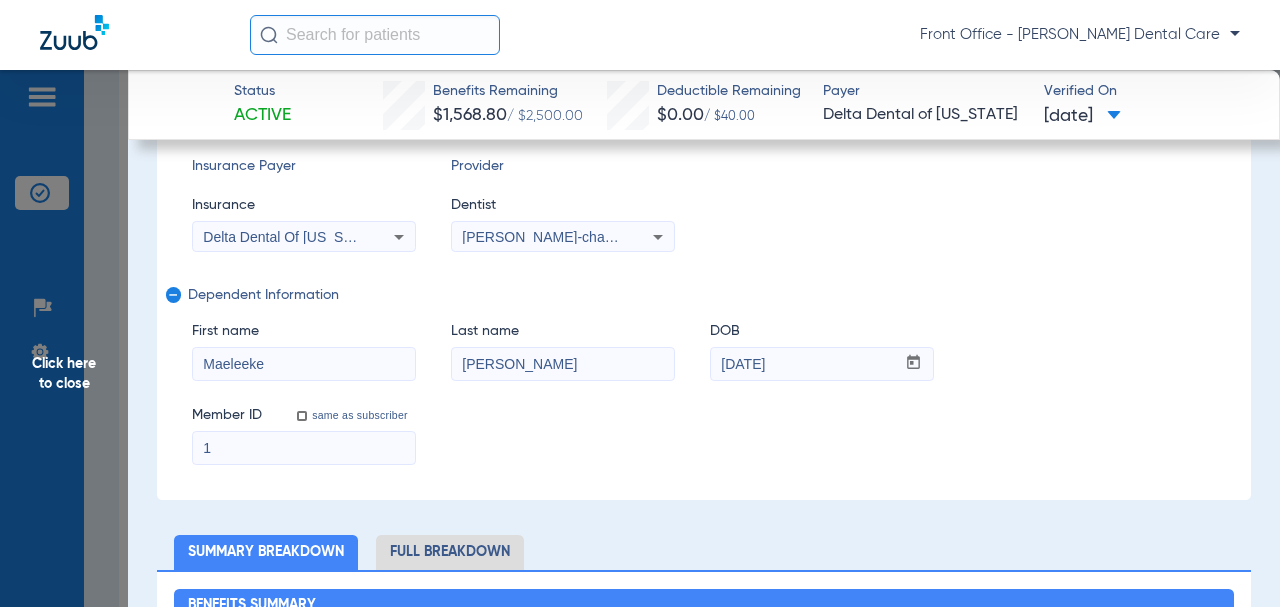 type on "1" 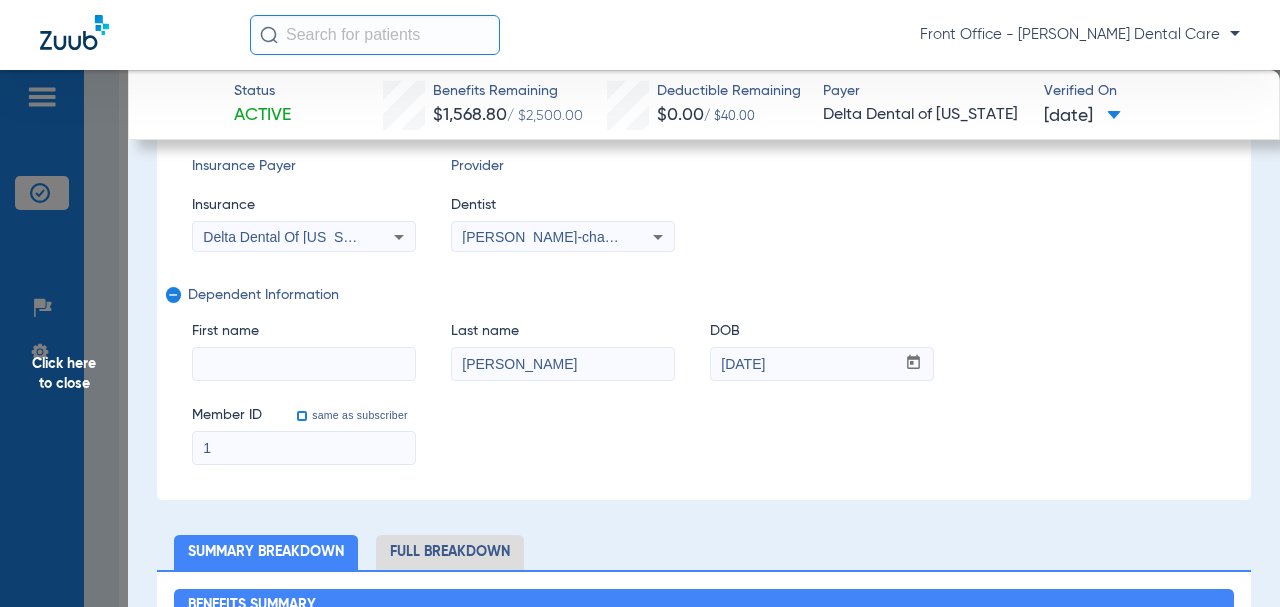 type 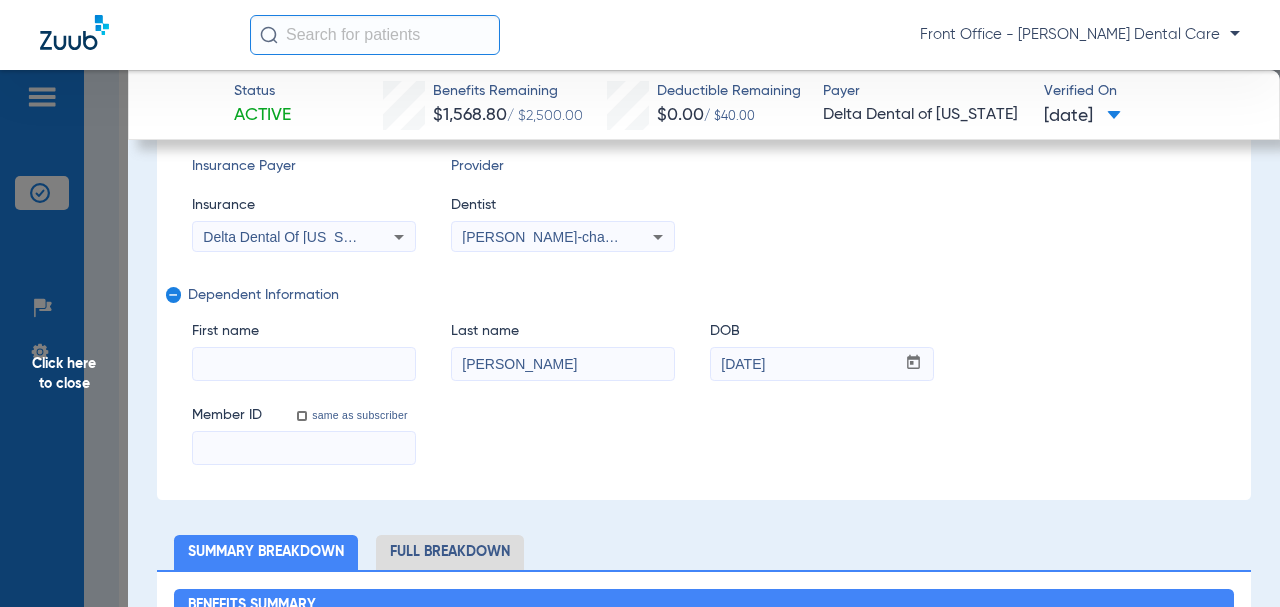 type 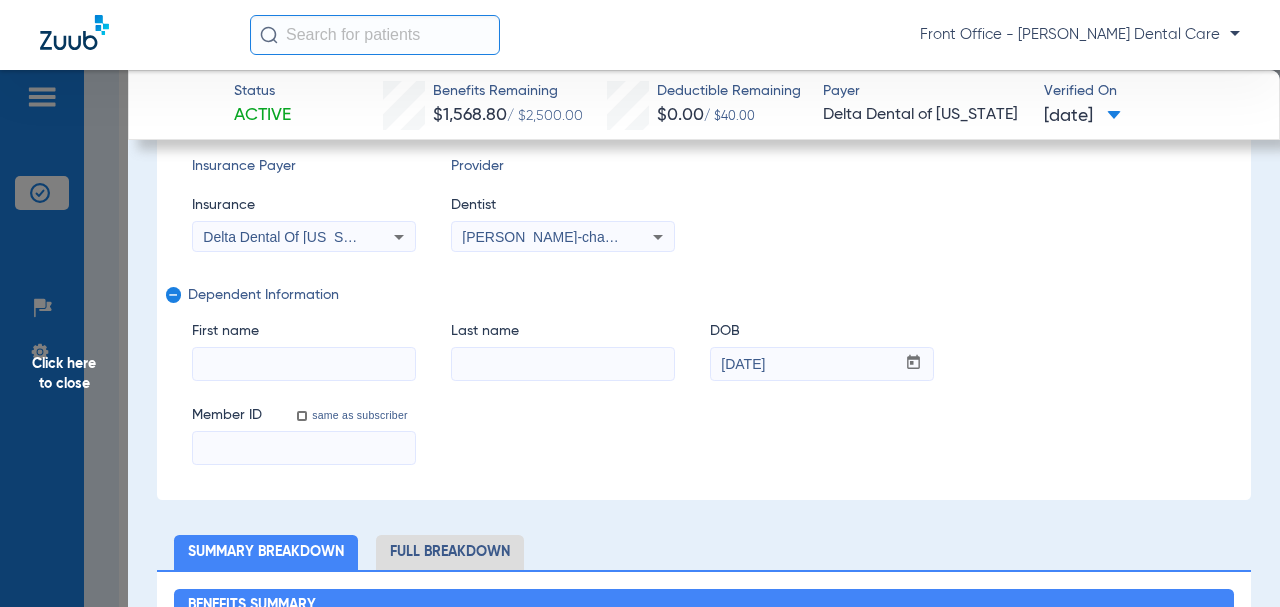 type 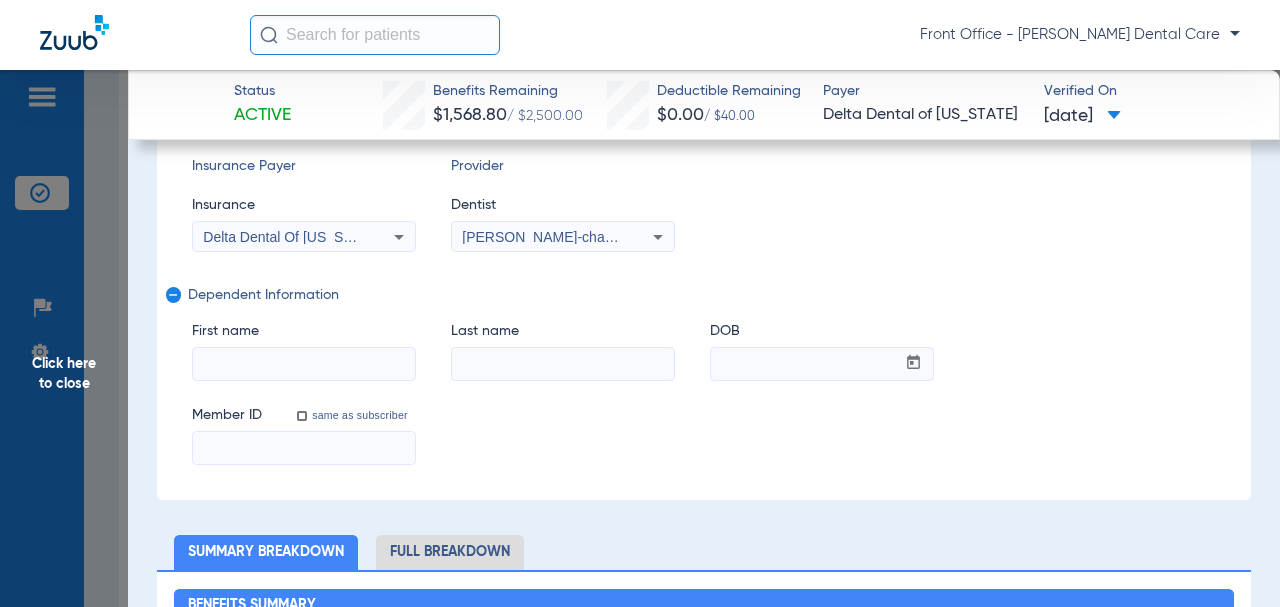 click on "remove" 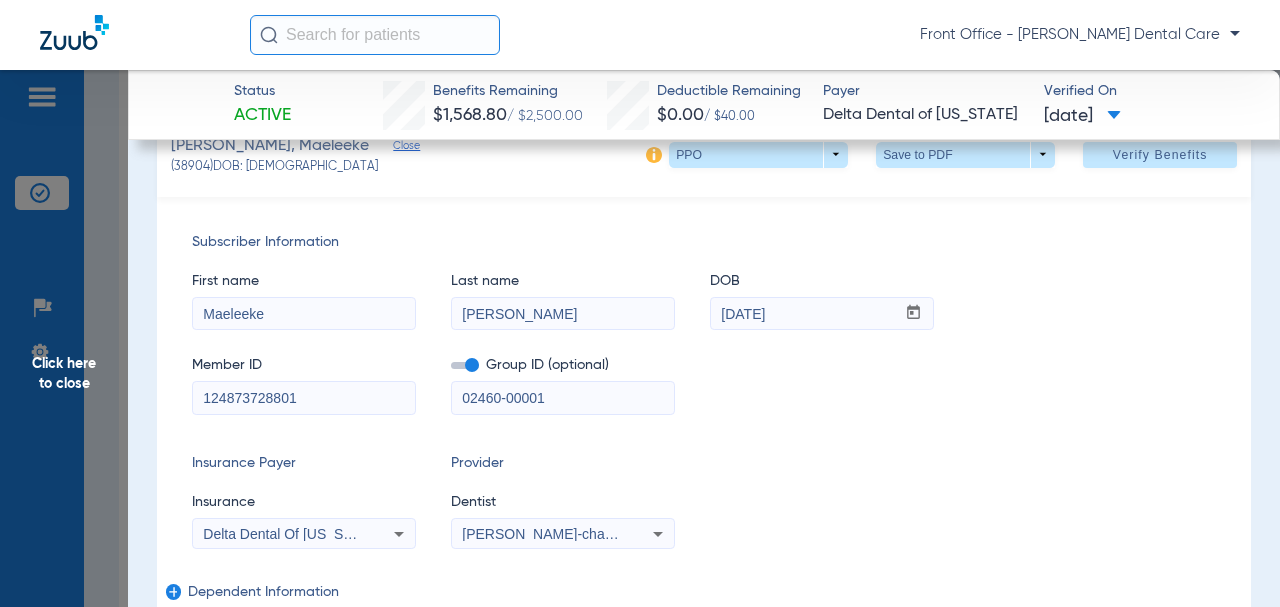 scroll, scrollTop: 200, scrollLeft: 0, axis: vertical 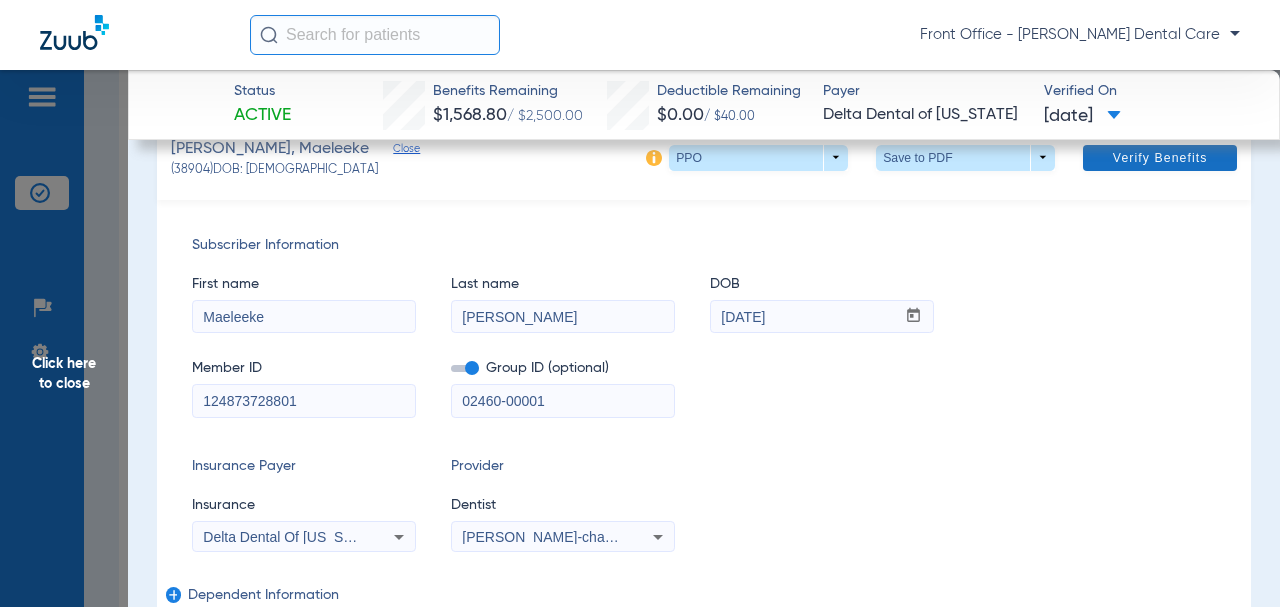 click on "Verify Benefits" 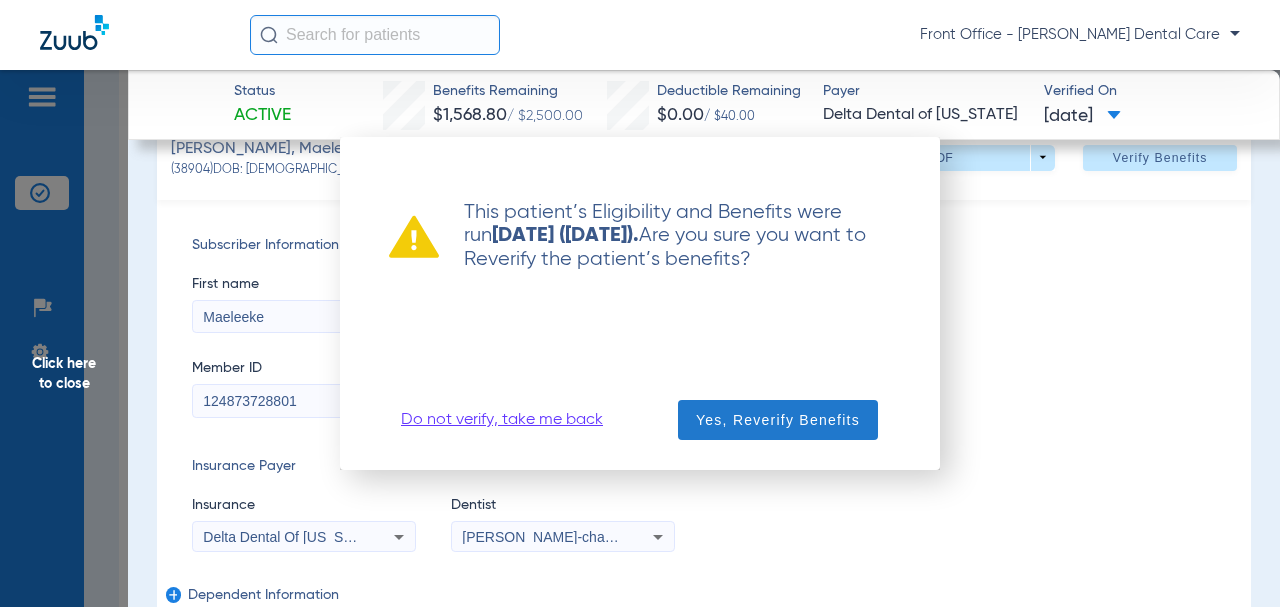click on "Yes, Reverify Benefits" at bounding box center [778, 420] 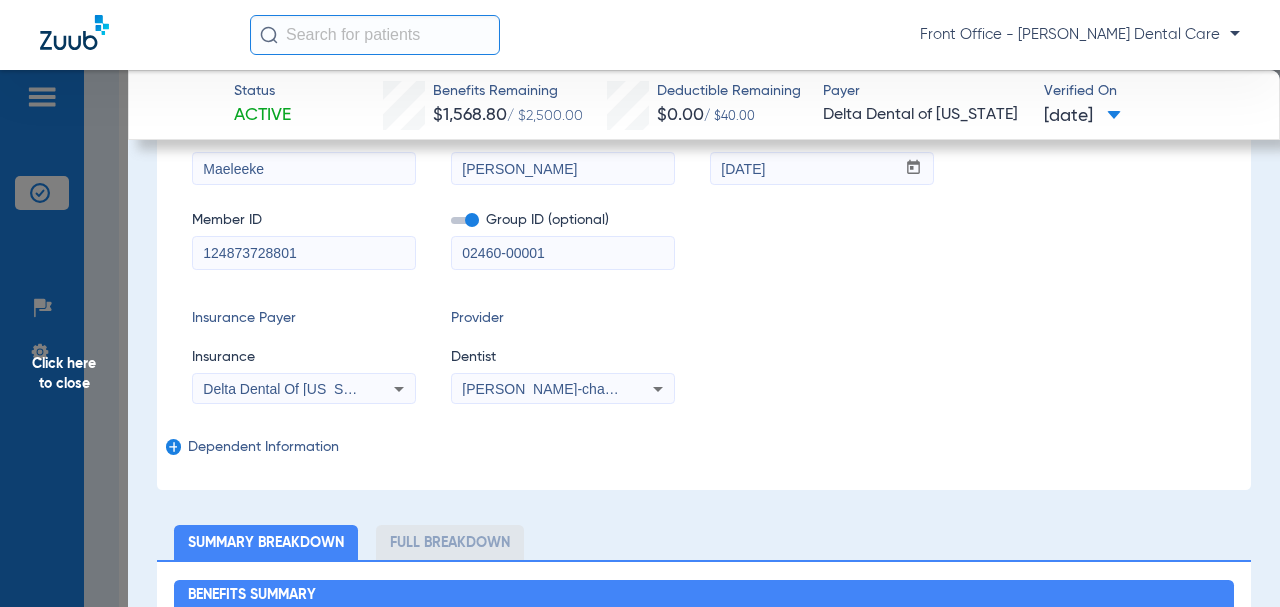 scroll, scrollTop: 52, scrollLeft: 0, axis: vertical 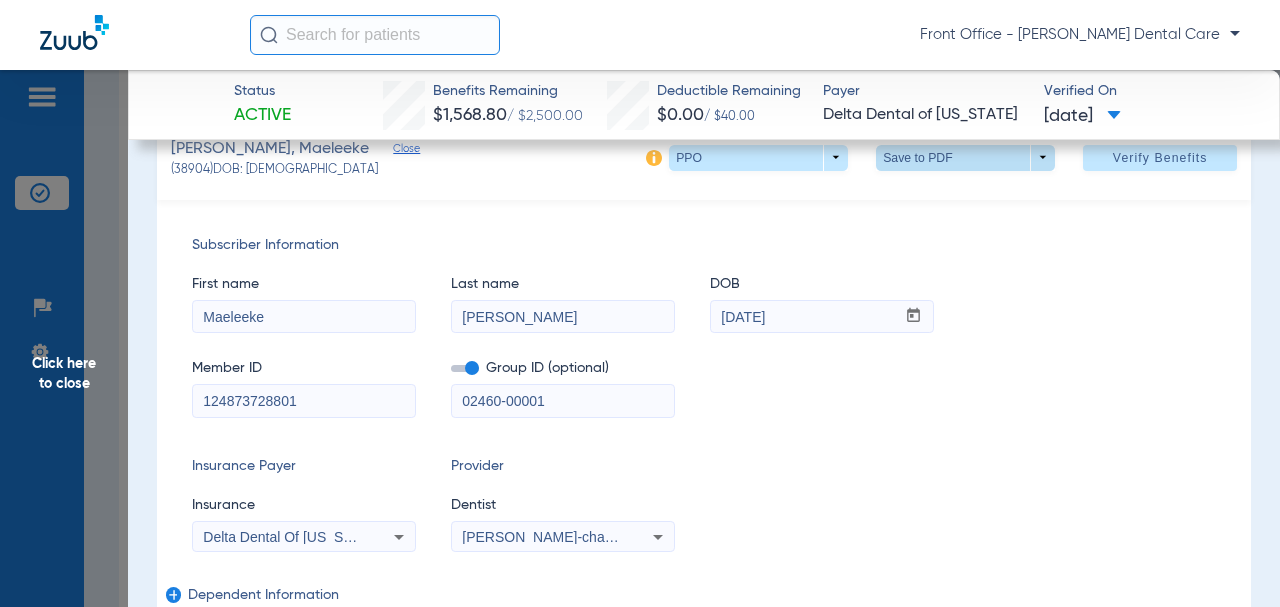 click 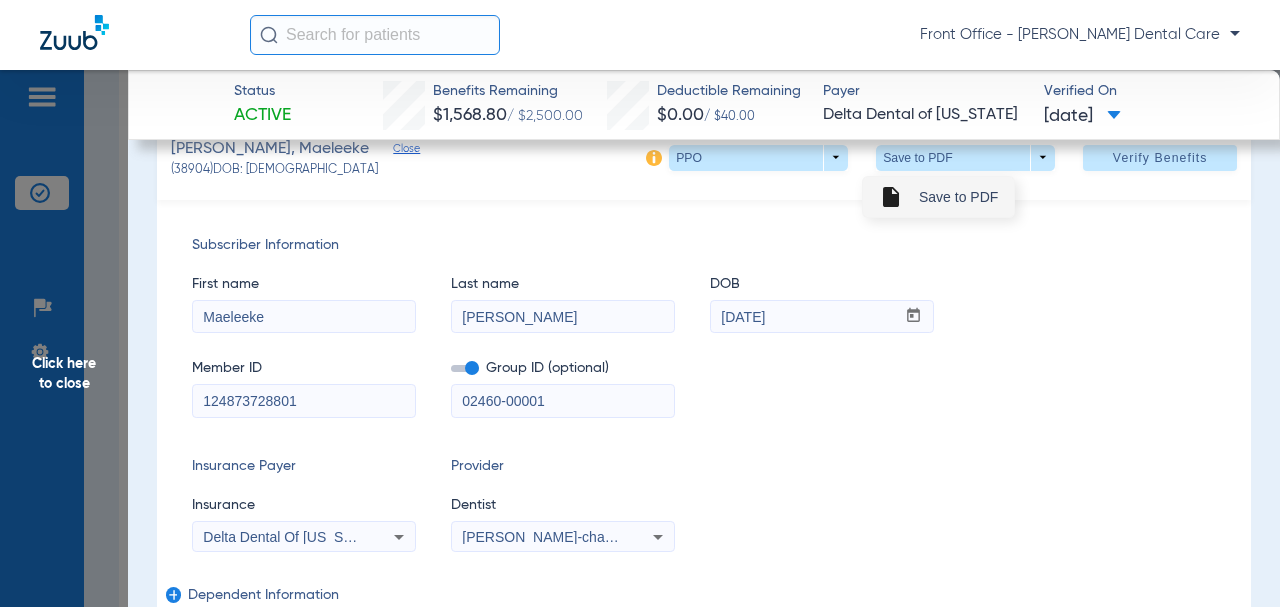 click on "insert_drive_file  Save to PDF" at bounding box center (938, 197) 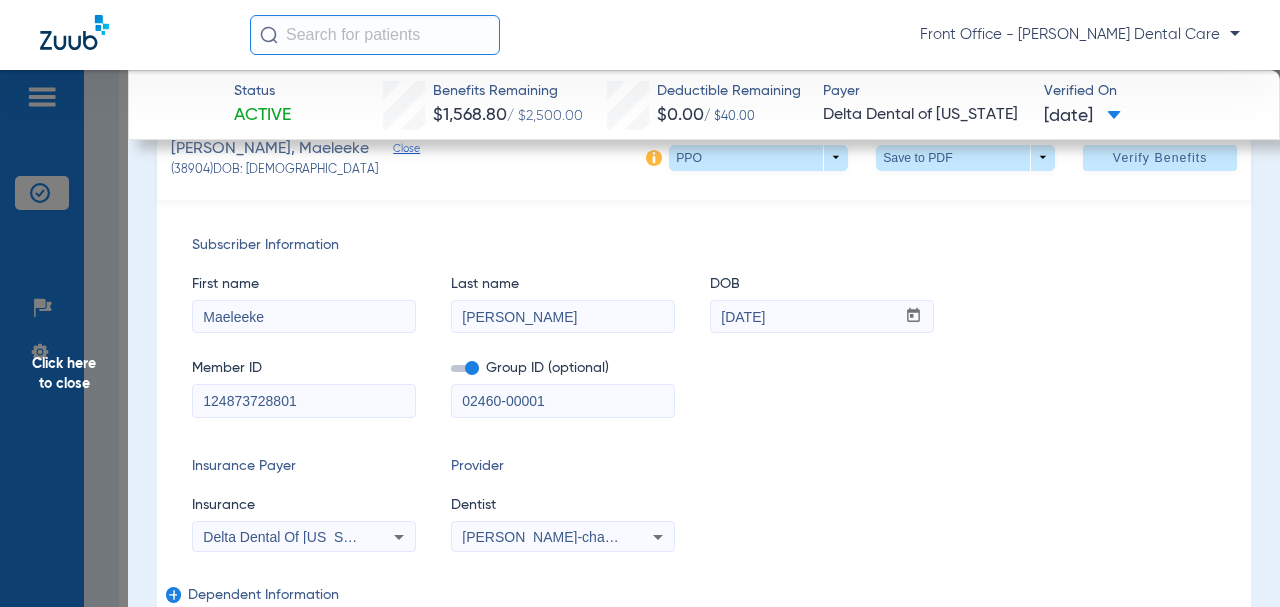 click on "Click here to close" 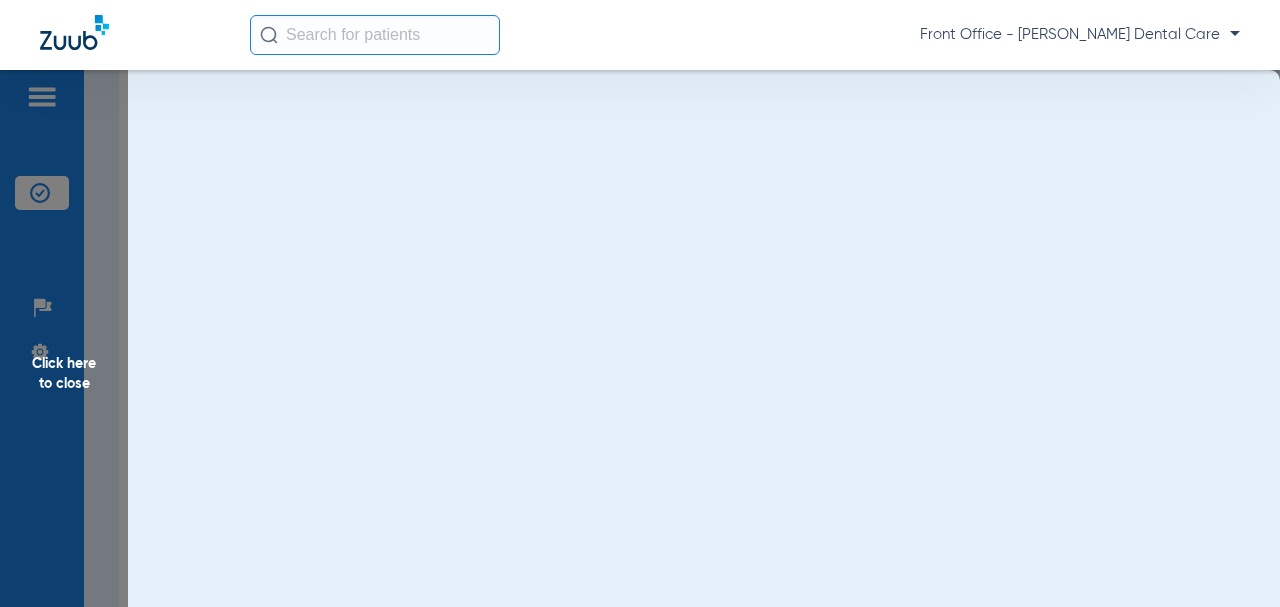 scroll, scrollTop: 0, scrollLeft: 0, axis: both 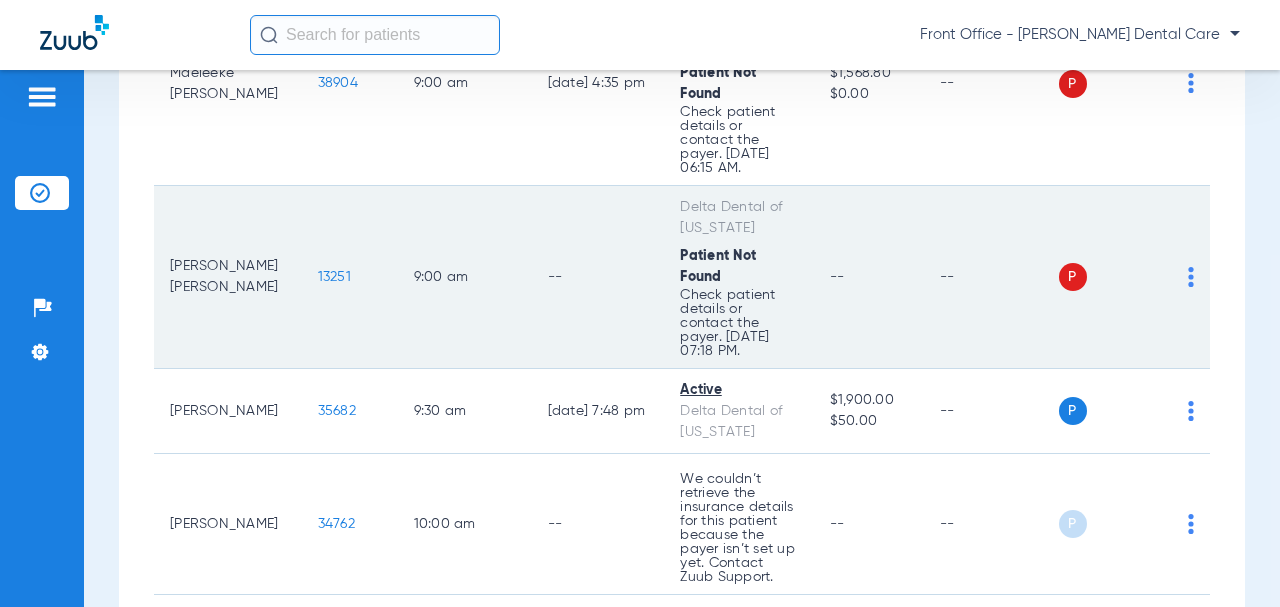 click on "13251" 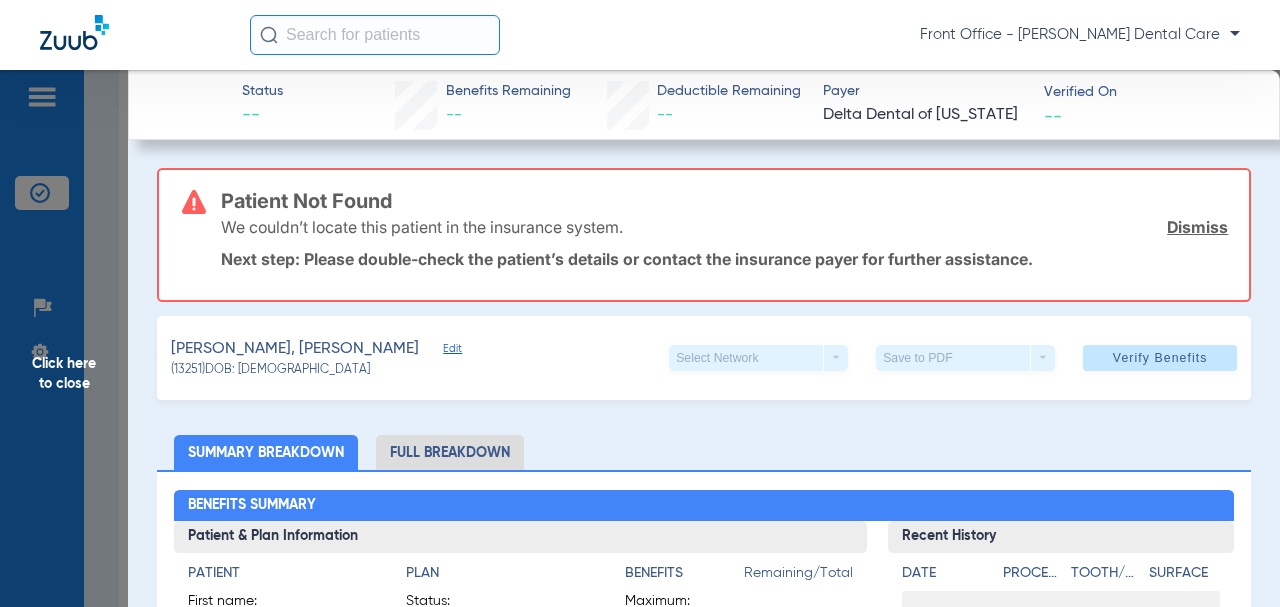 click on "Edit" 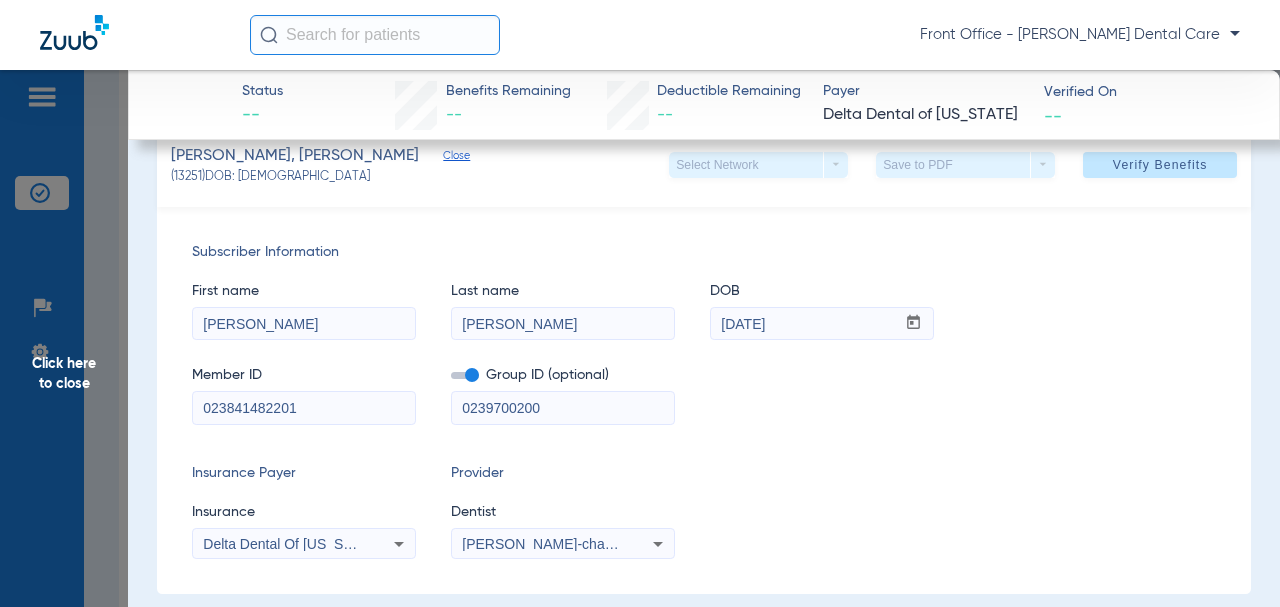 scroll, scrollTop: 200, scrollLeft: 0, axis: vertical 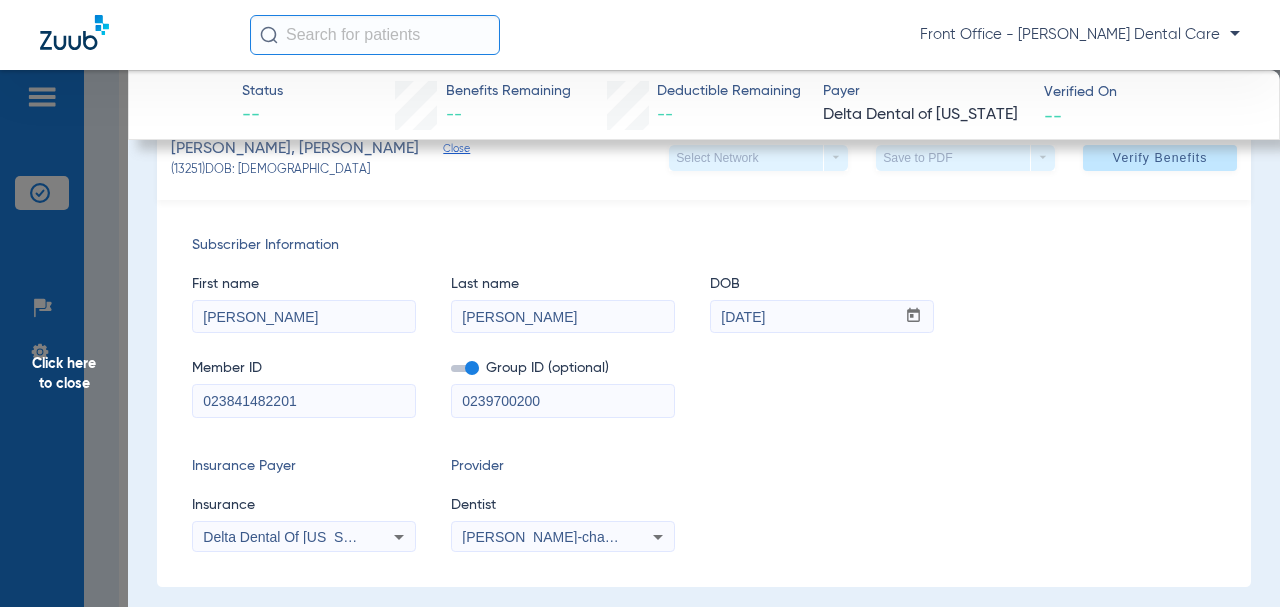 drag, startPoint x: 479, startPoint y: 393, endPoint x: 443, endPoint y: 392, distance: 36.013885 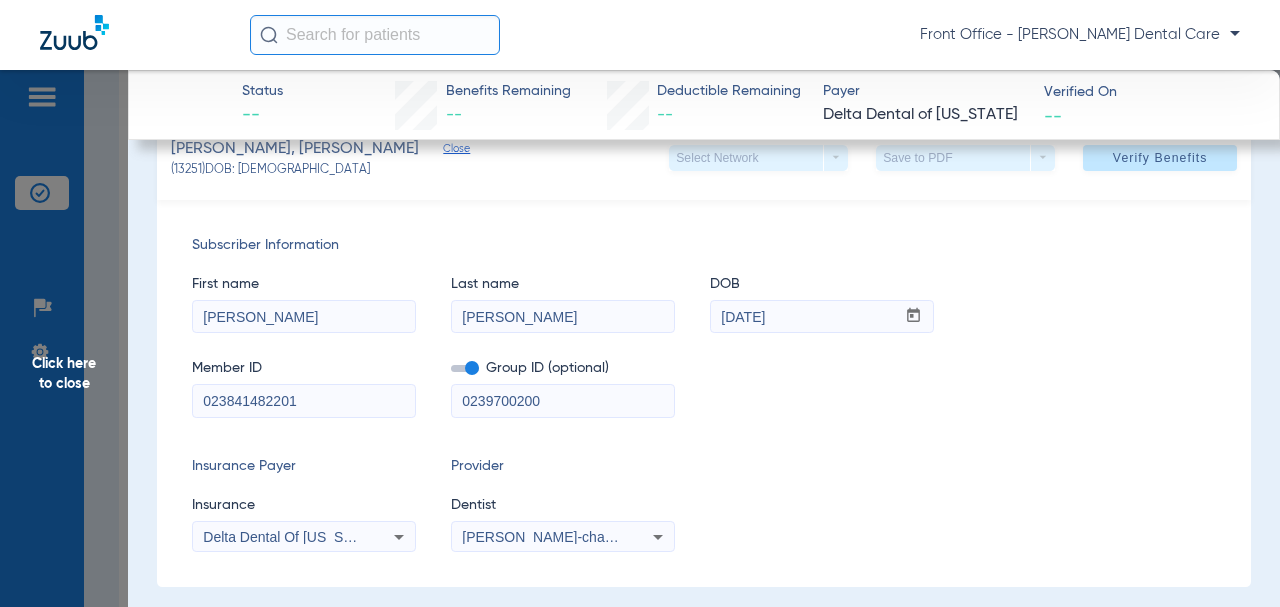 paste on "-" 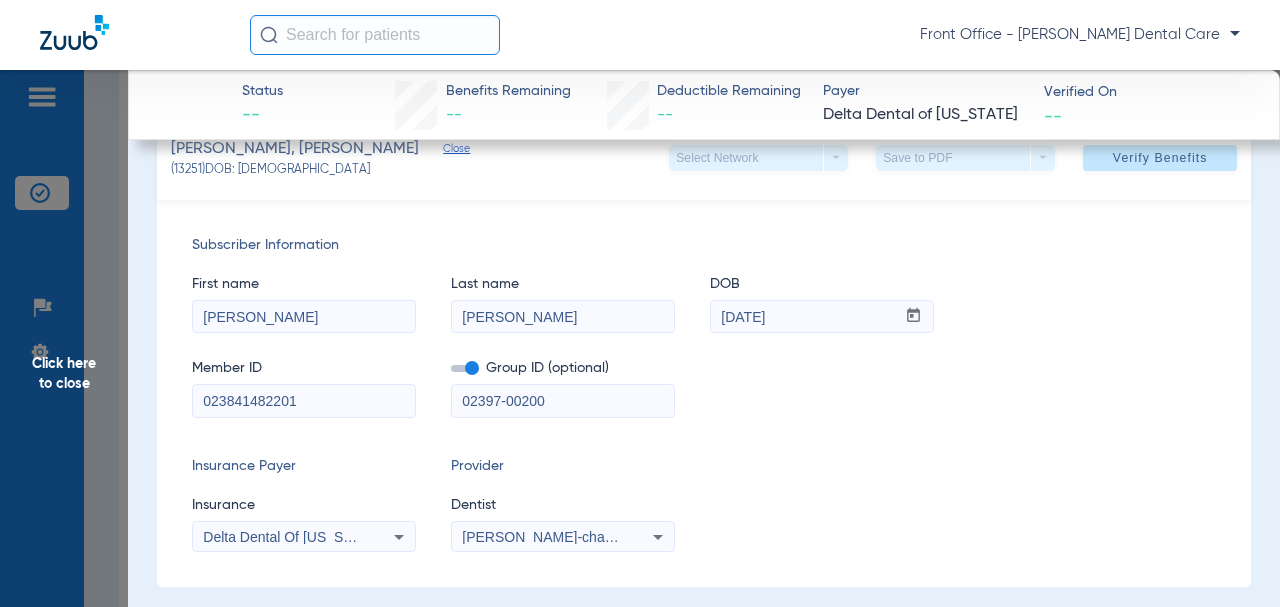 type on "02397-00200" 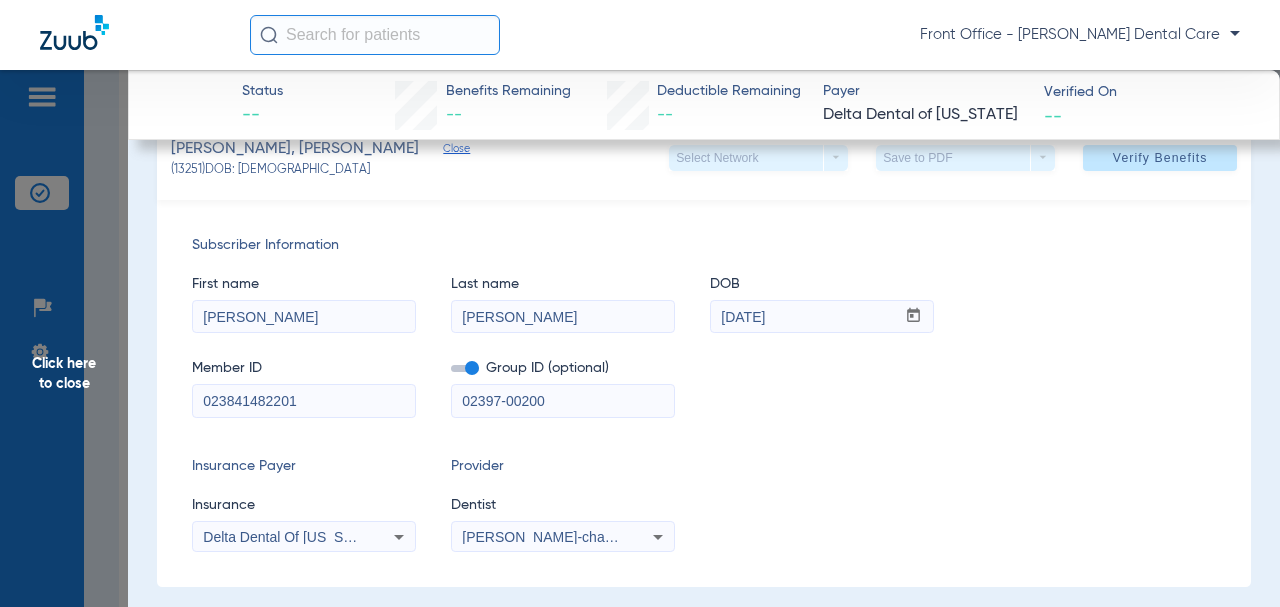 type on "[PERSON_NAME]" 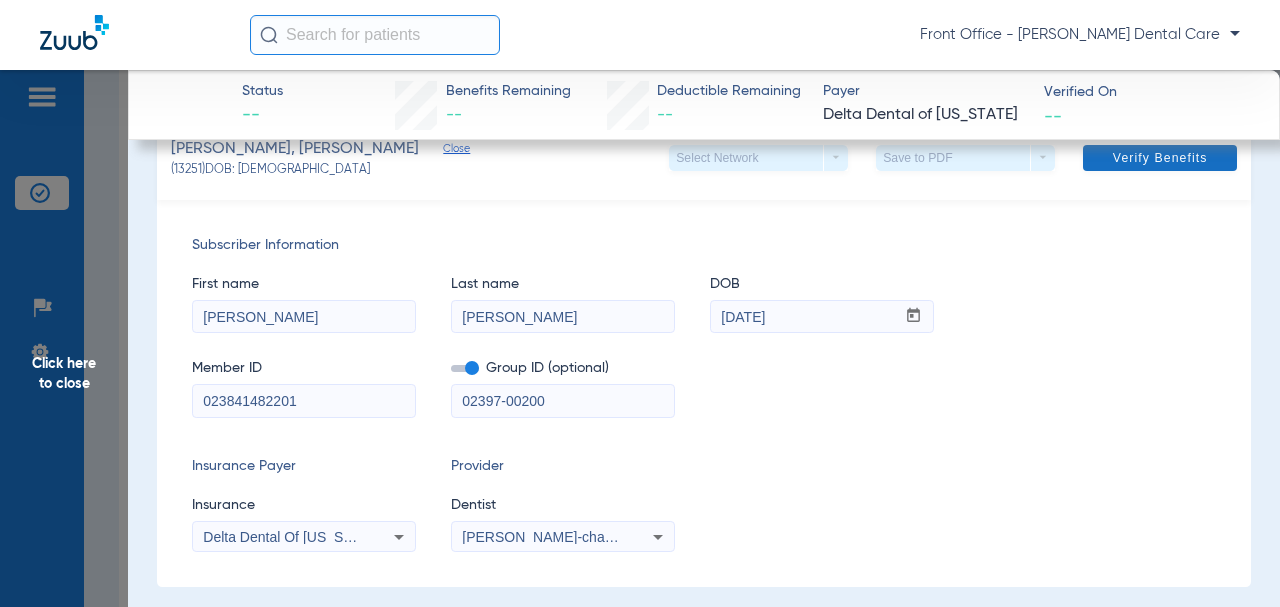 click on "Verify Benefits" 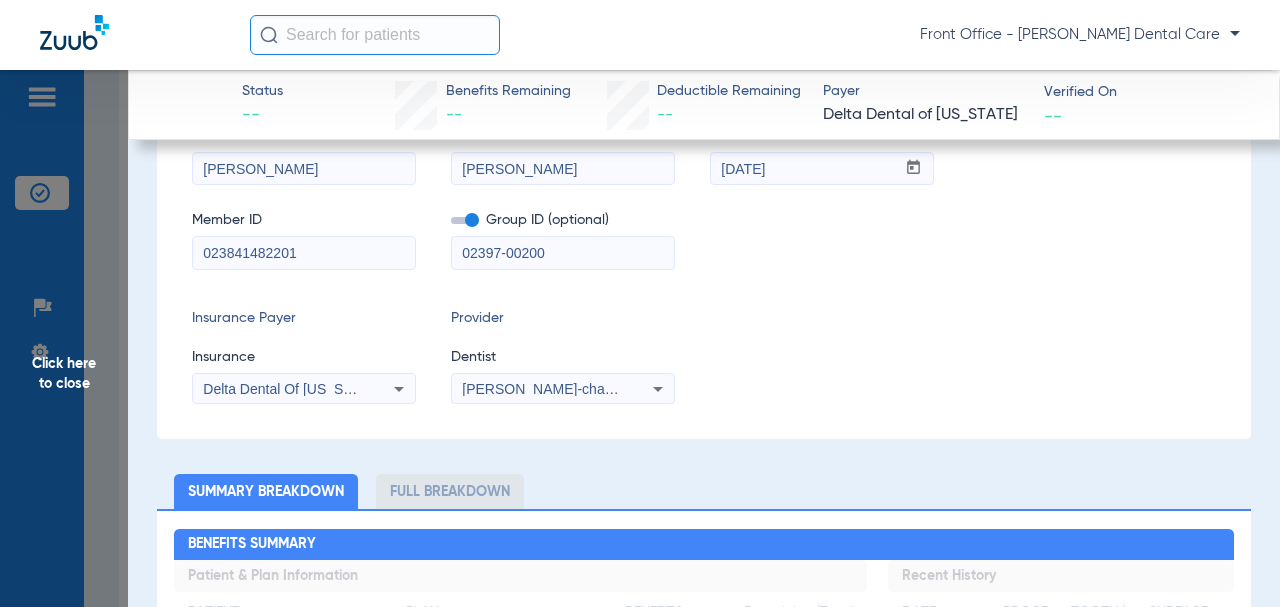 scroll, scrollTop: 52, scrollLeft: 0, axis: vertical 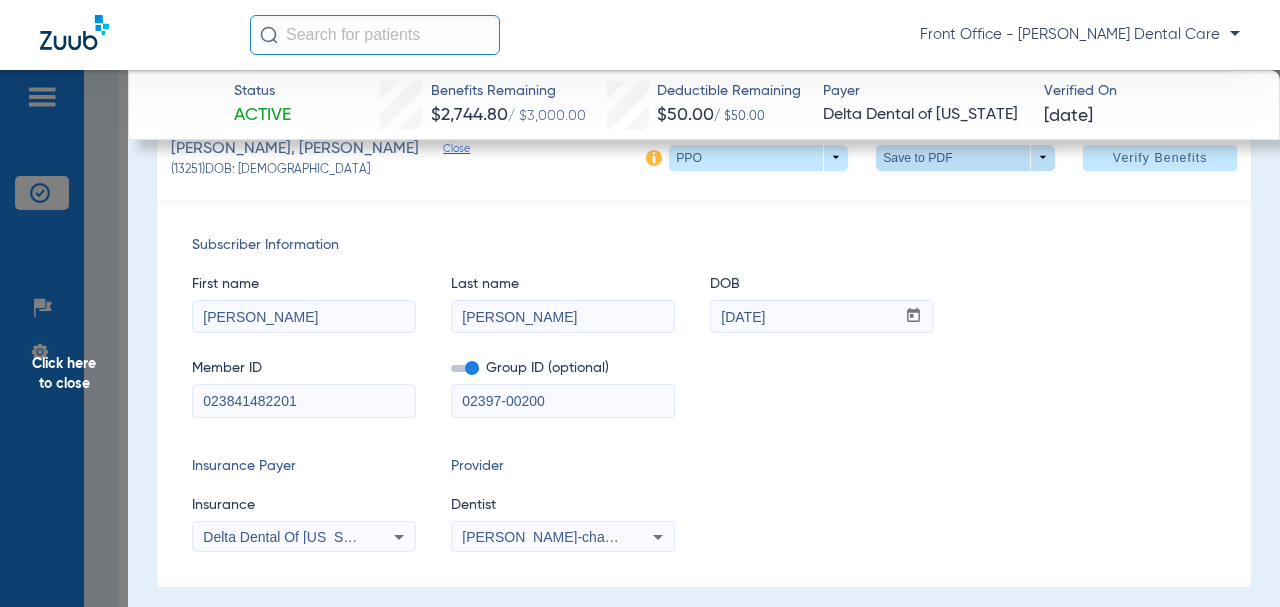 click 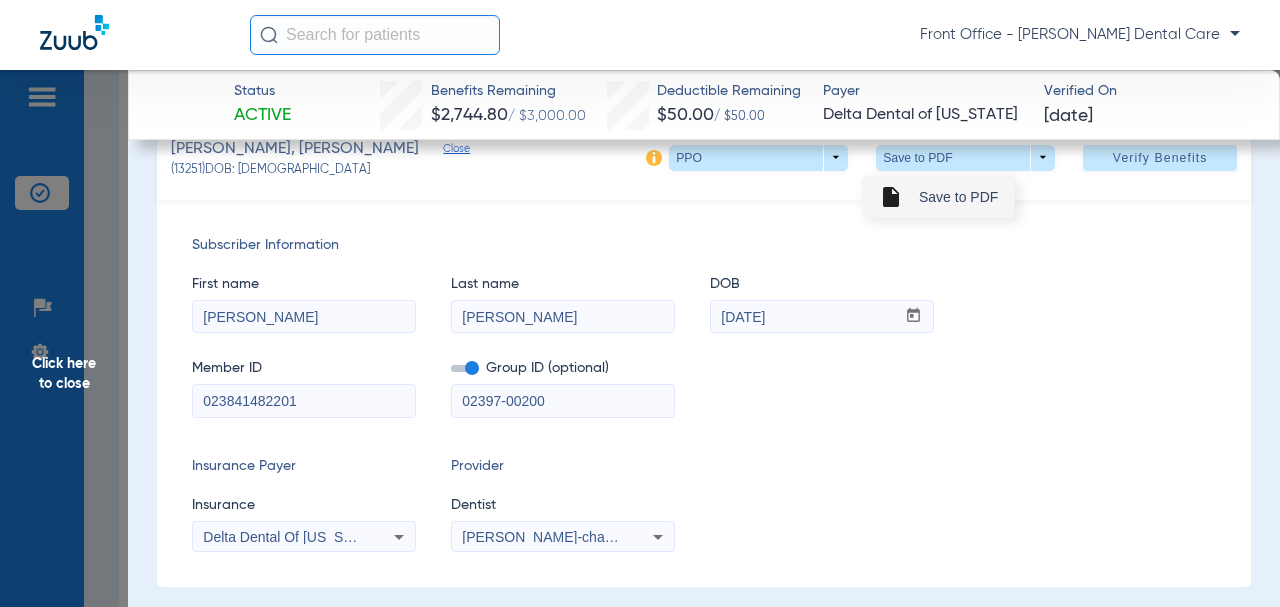 click on "Save to PDF" at bounding box center [958, 197] 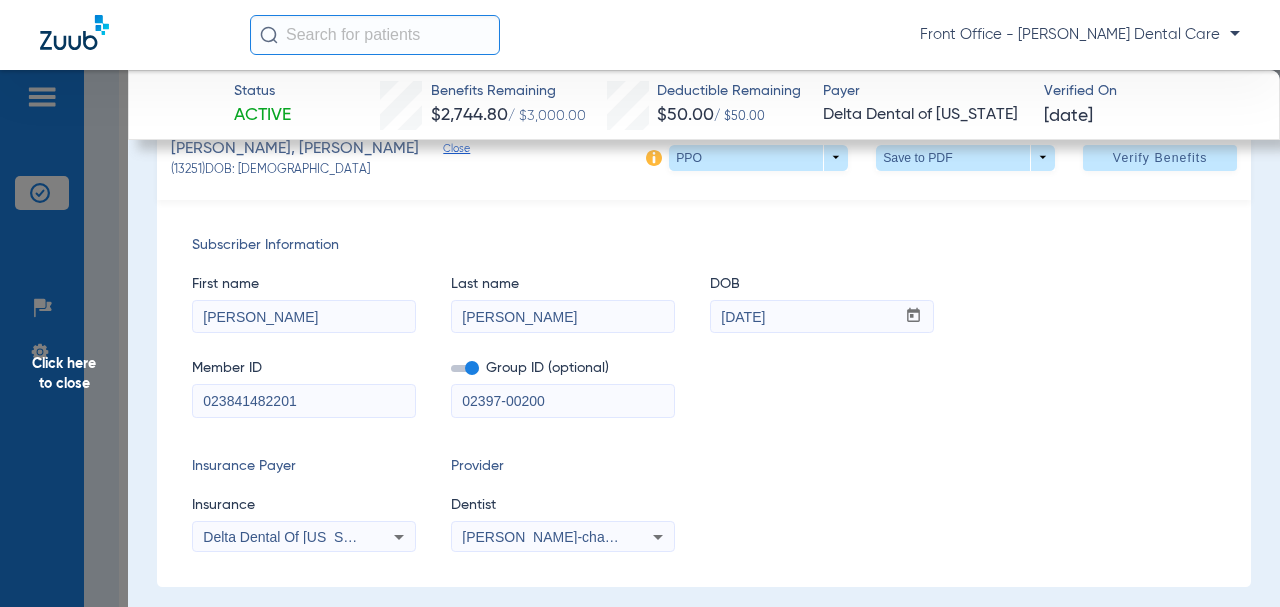 click on "Click here to close" 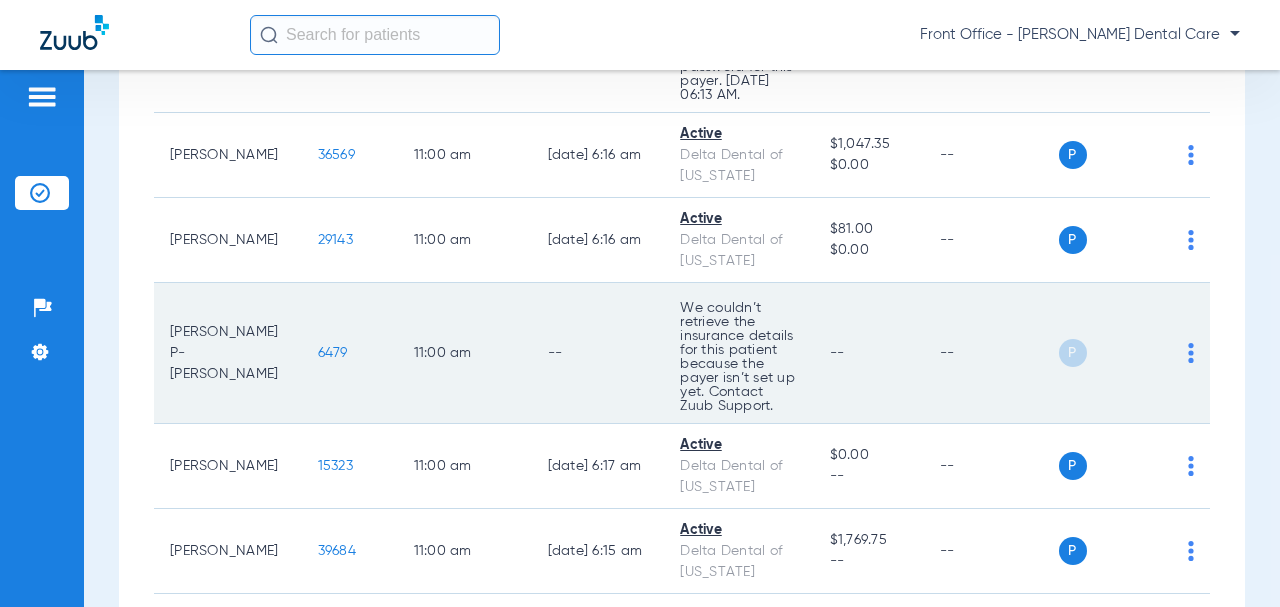 click on "6479" 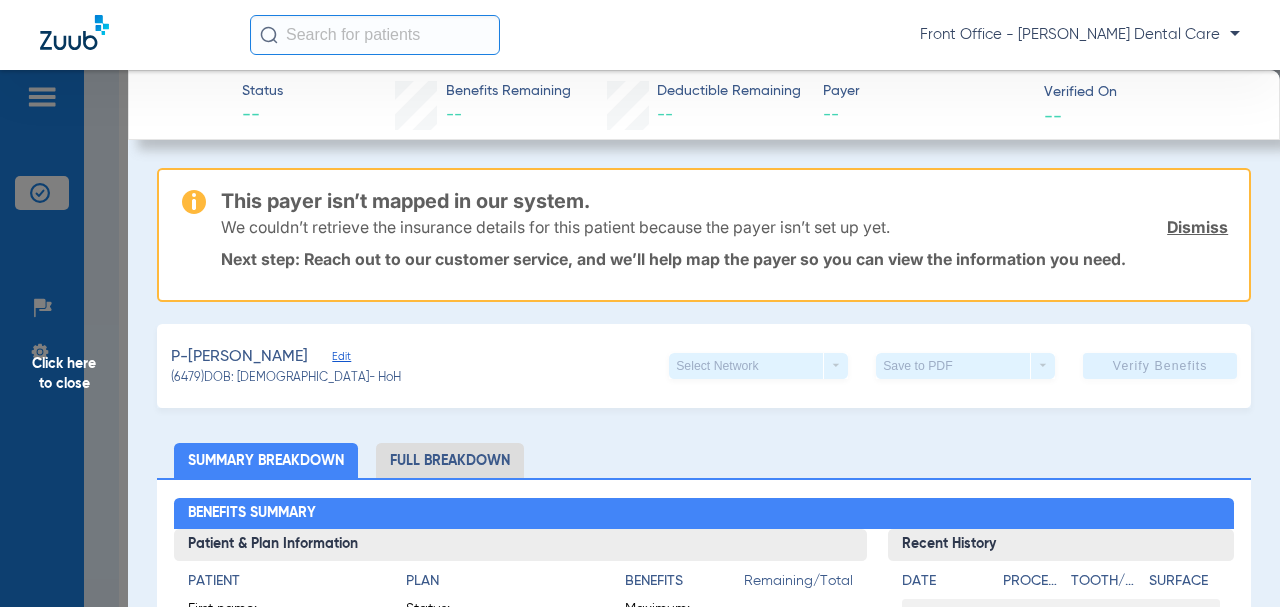 click on "Click here to close" 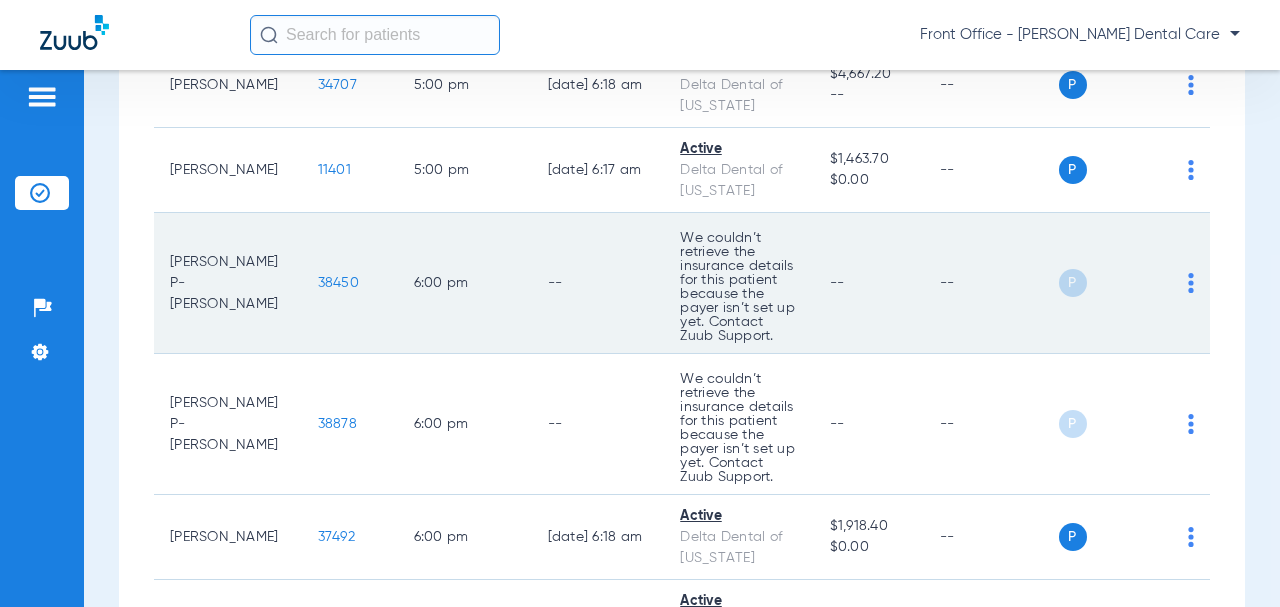 scroll, scrollTop: 6000, scrollLeft: 0, axis: vertical 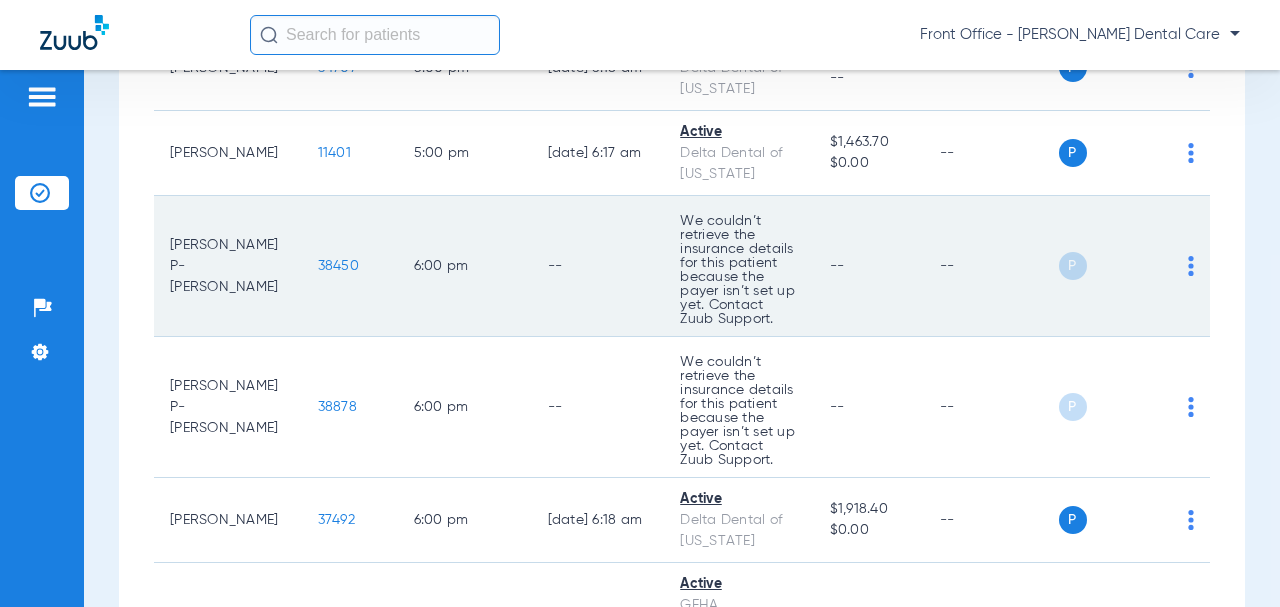 click on "38450" 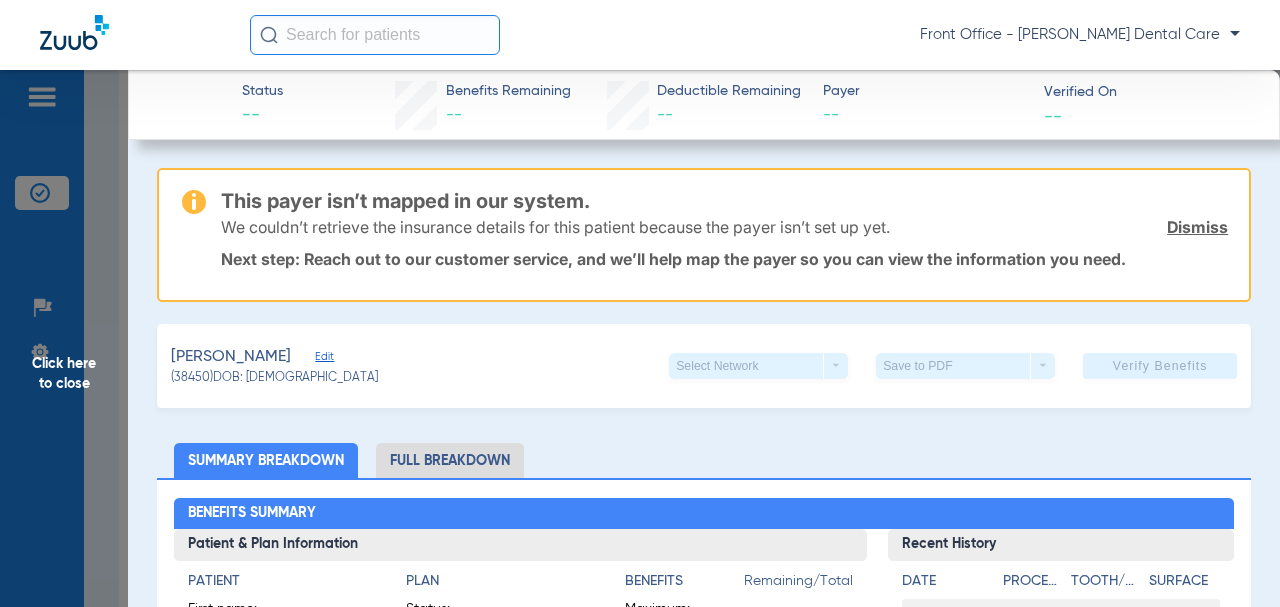 click on "Click here to close" 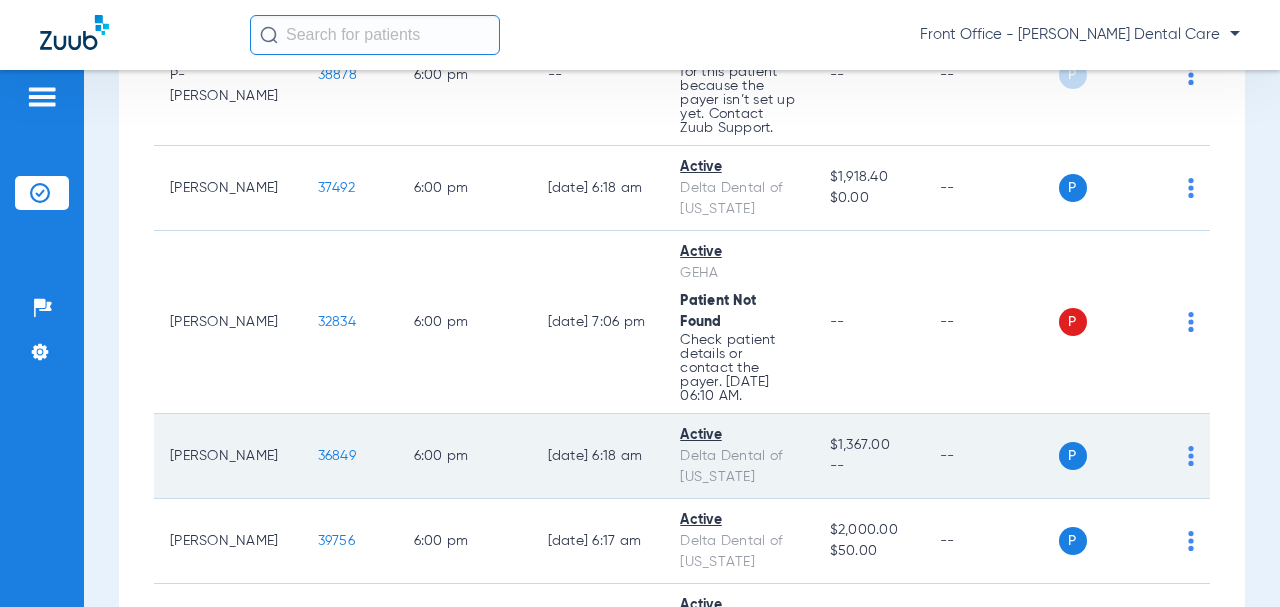 scroll, scrollTop: 6400, scrollLeft: 0, axis: vertical 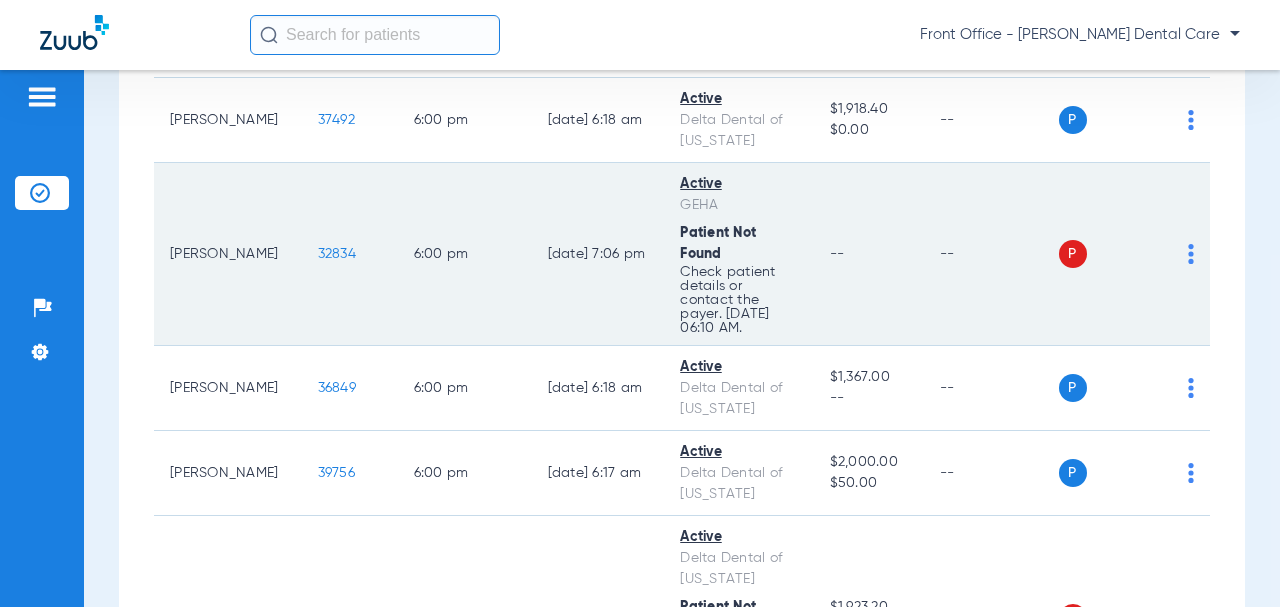 click on "32834" 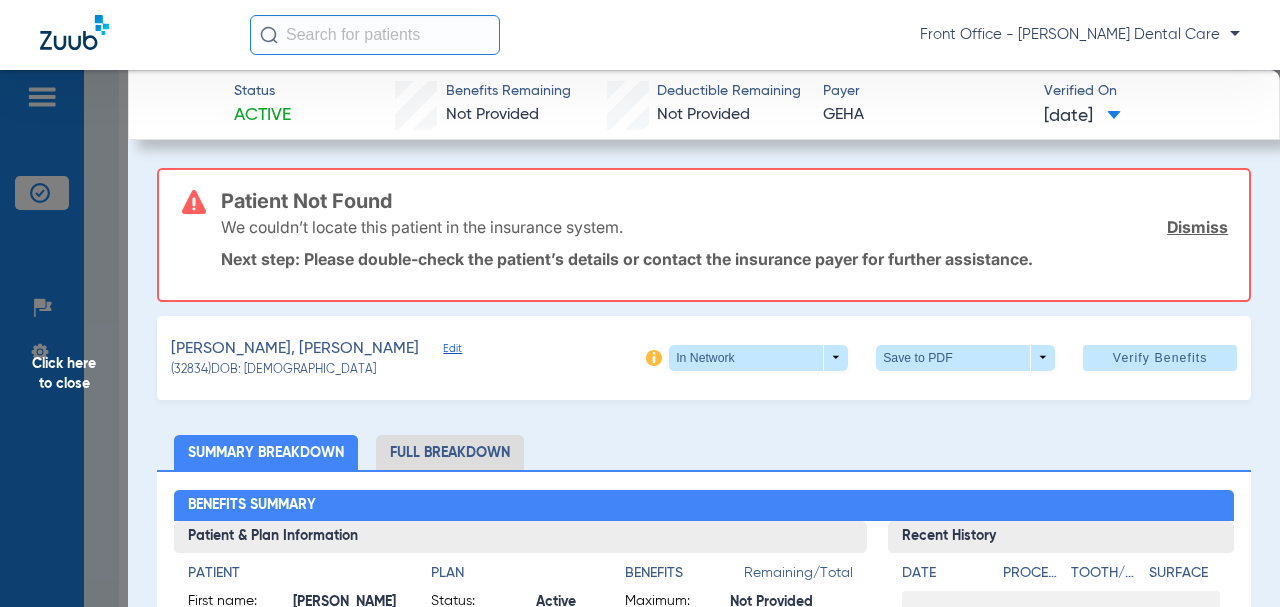 click on "Click here to close" 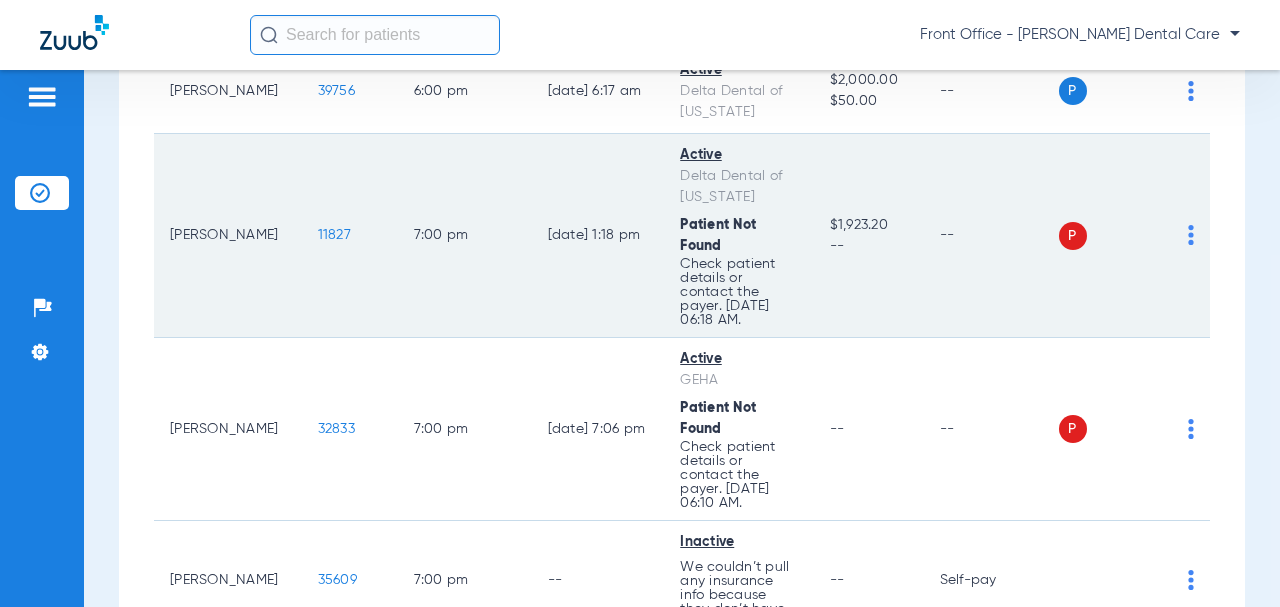 scroll, scrollTop: 6800, scrollLeft: 0, axis: vertical 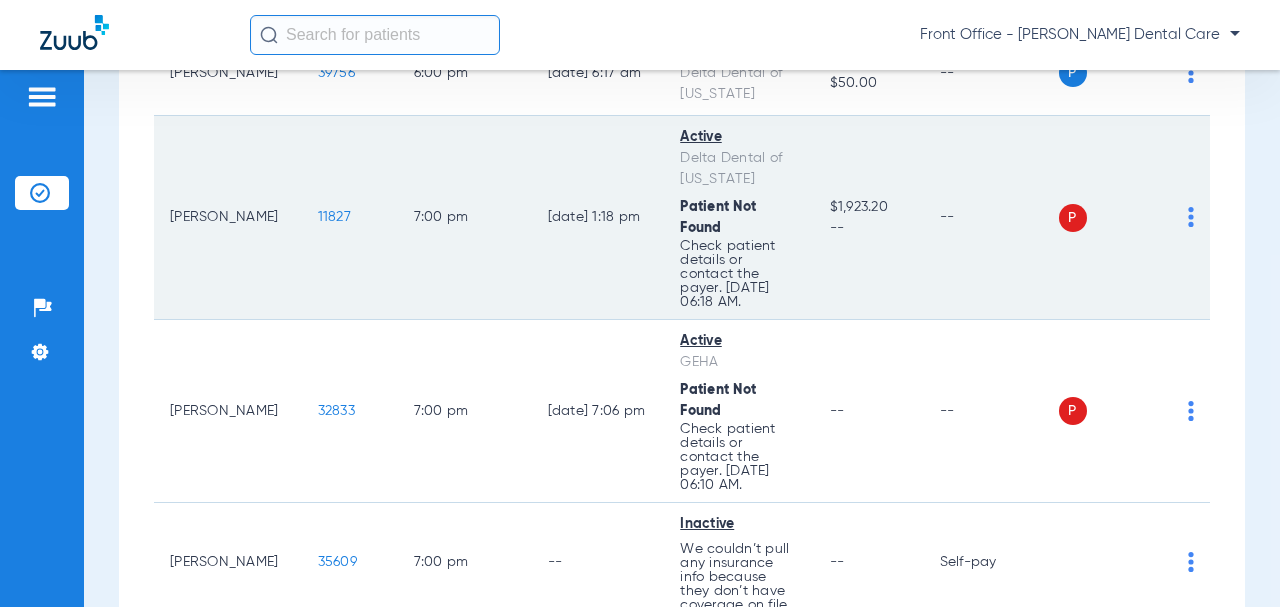 click on "11827" 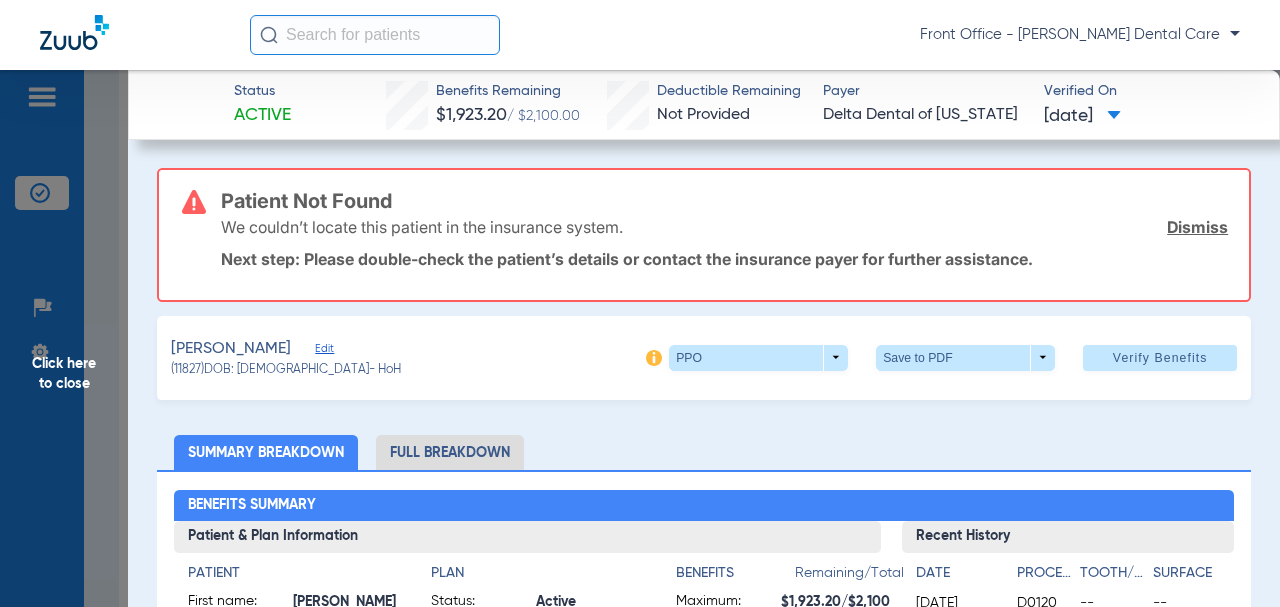 click on "Edit" 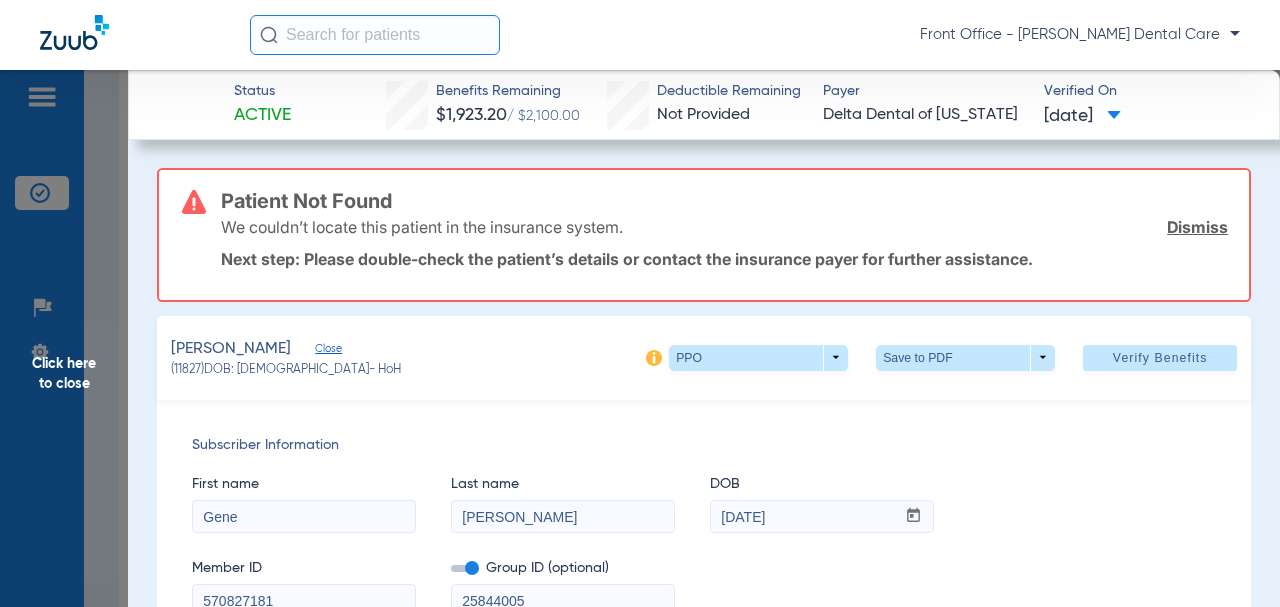 scroll, scrollTop: 200, scrollLeft: 0, axis: vertical 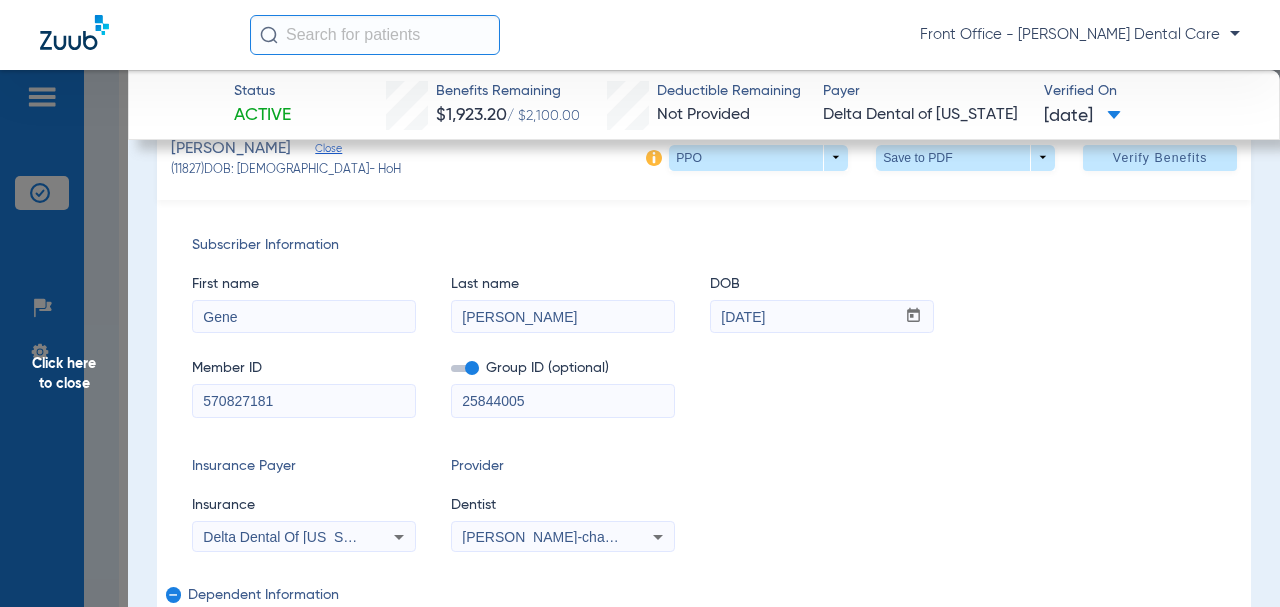 drag, startPoint x: 555, startPoint y: 404, endPoint x: 505, endPoint y: 411, distance: 50.48762 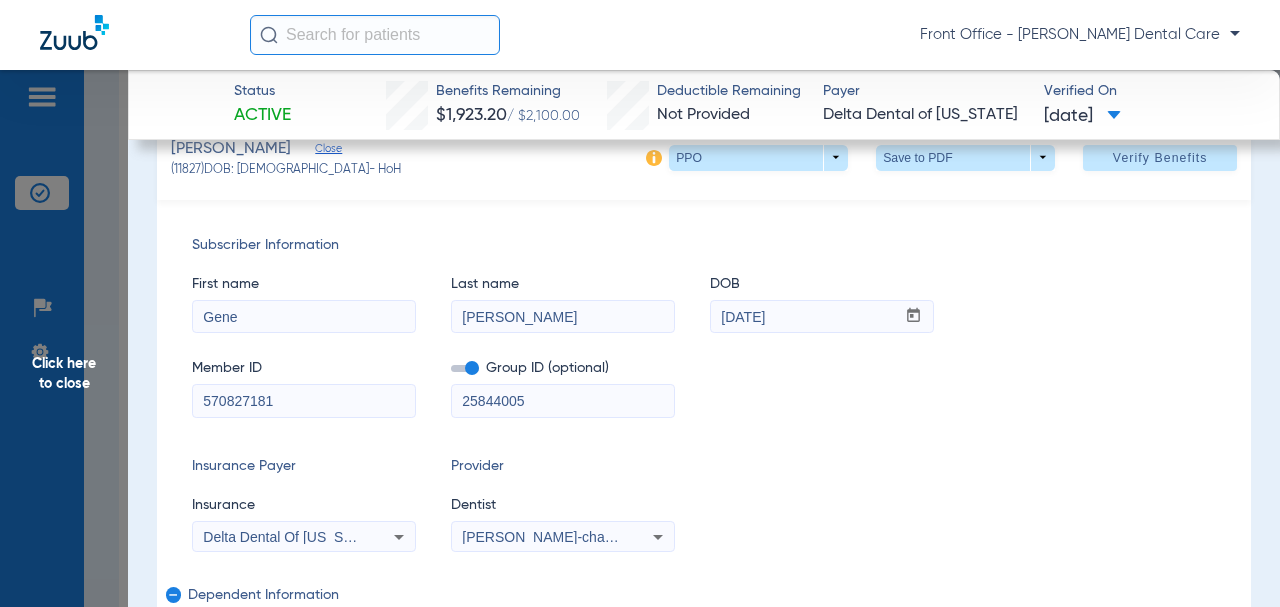 paste on "02584-07002" 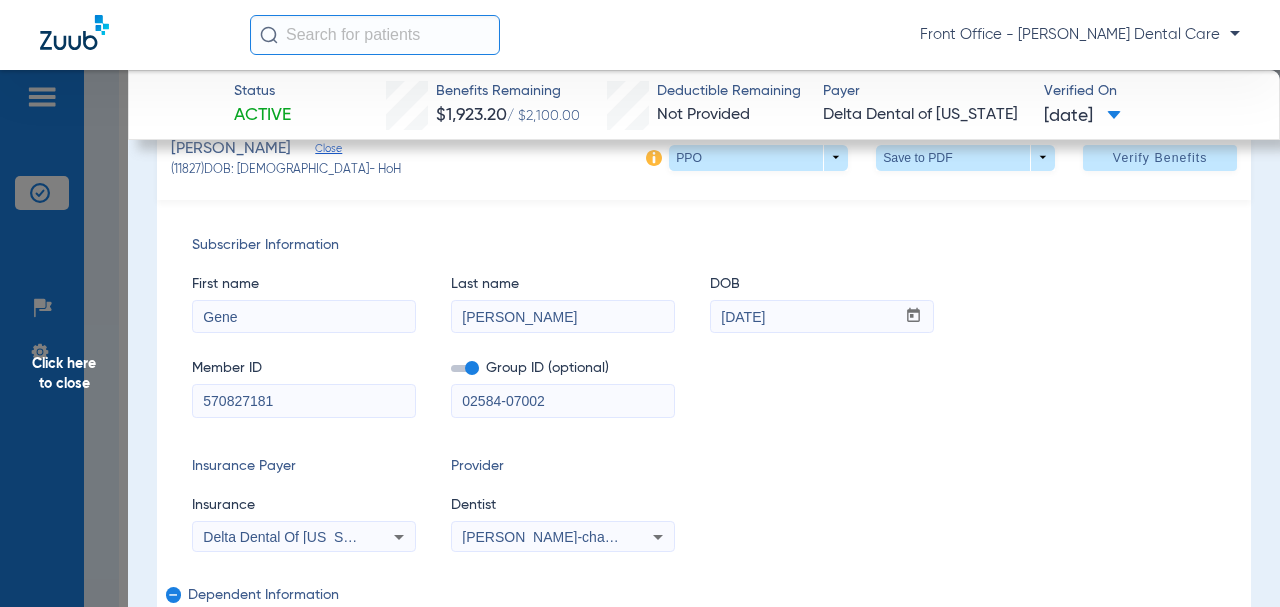 type on "02584-07002" 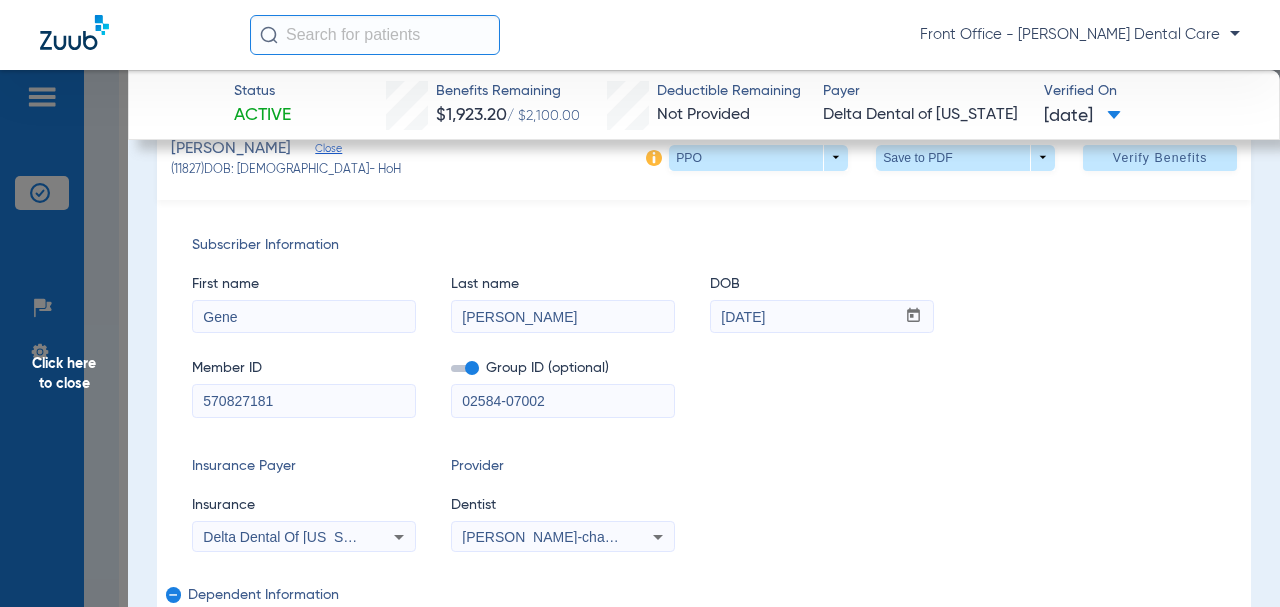 paste on "11988955530" 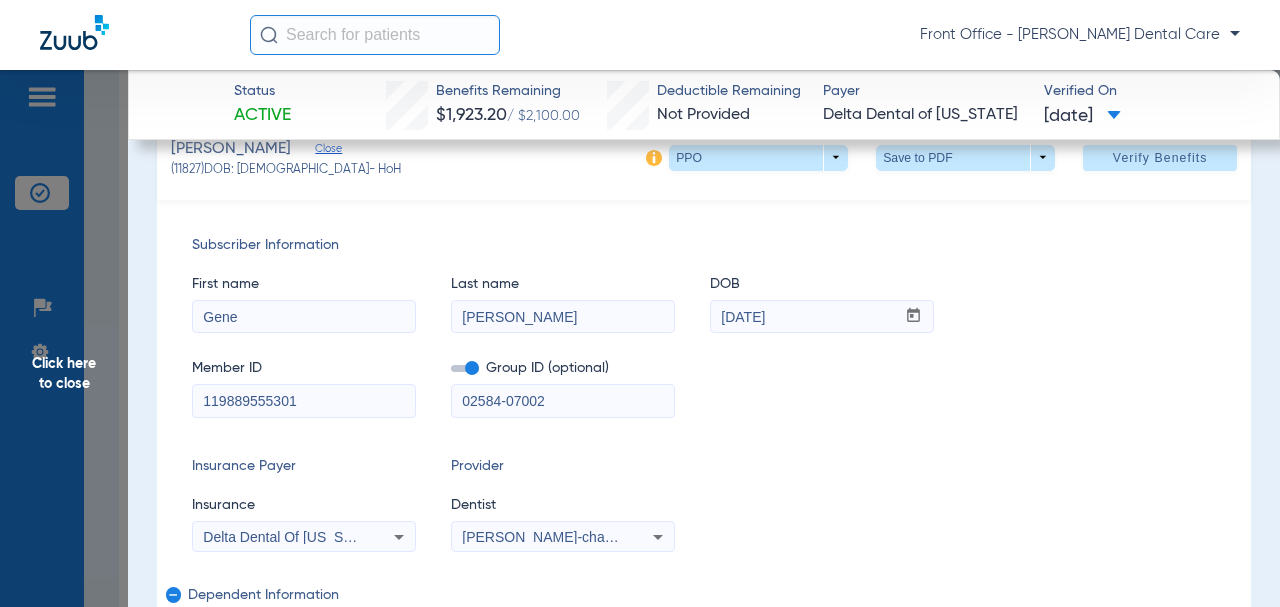 type on "119889555301" 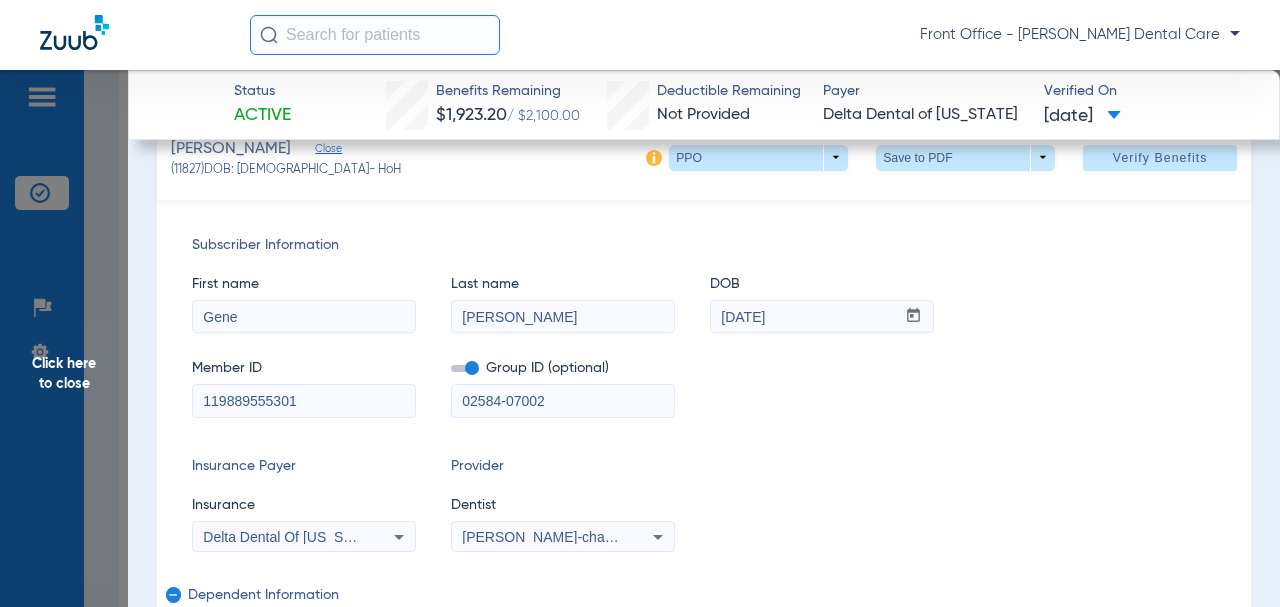 drag, startPoint x: 768, startPoint y: 316, endPoint x: 682, endPoint y: 330, distance: 87.13208 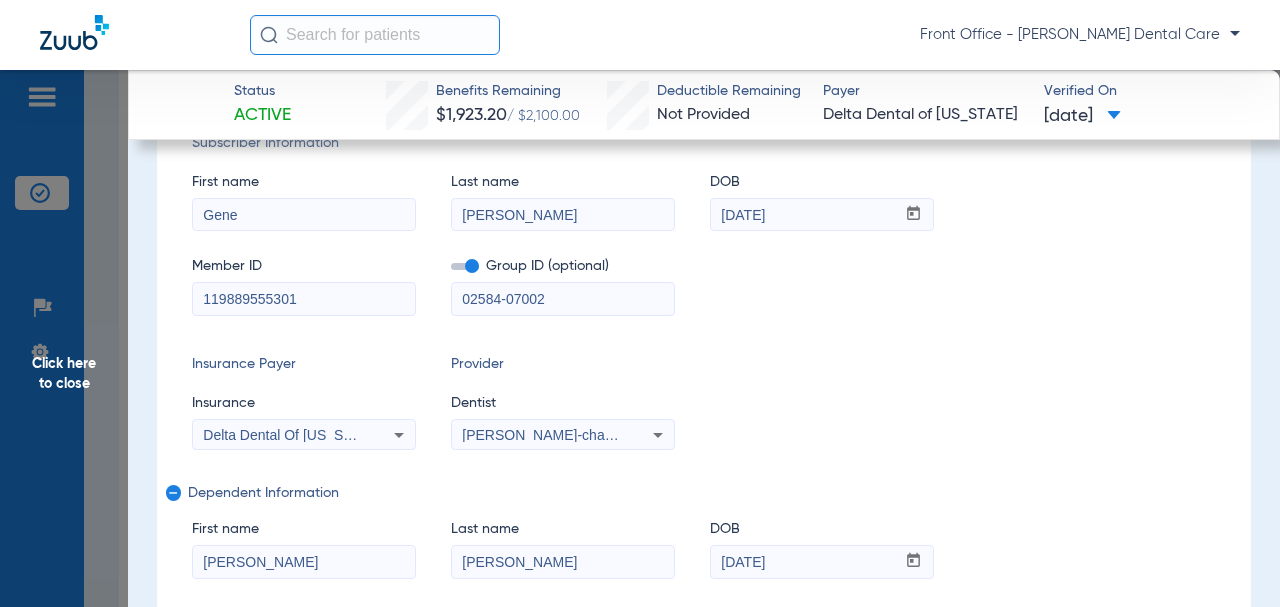 scroll, scrollTop: 300, scrollLeft: 0, axis: vertical 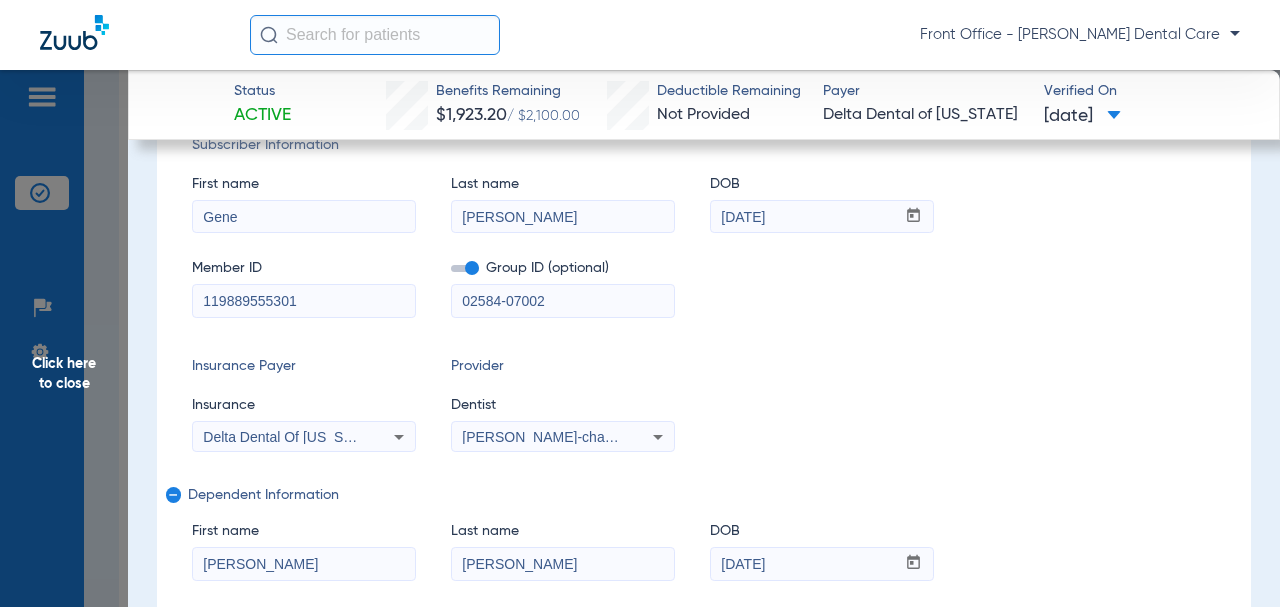 type on "[DATE]" 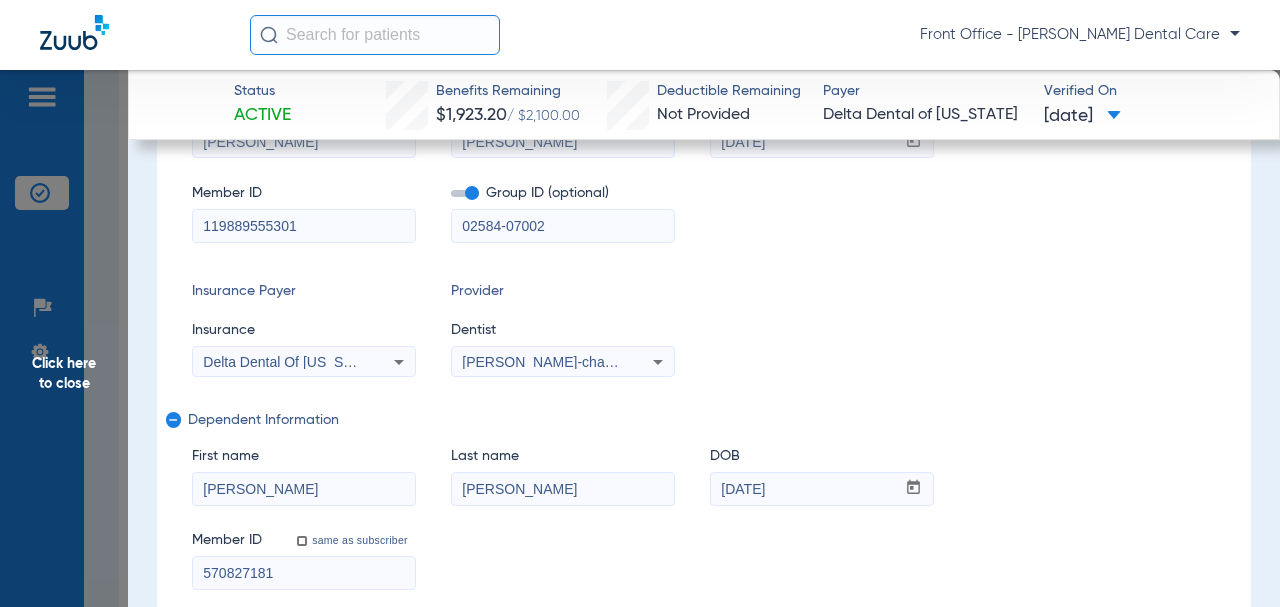scroll, scrollTop: 500, scrollLeft: 0, axis: vertical 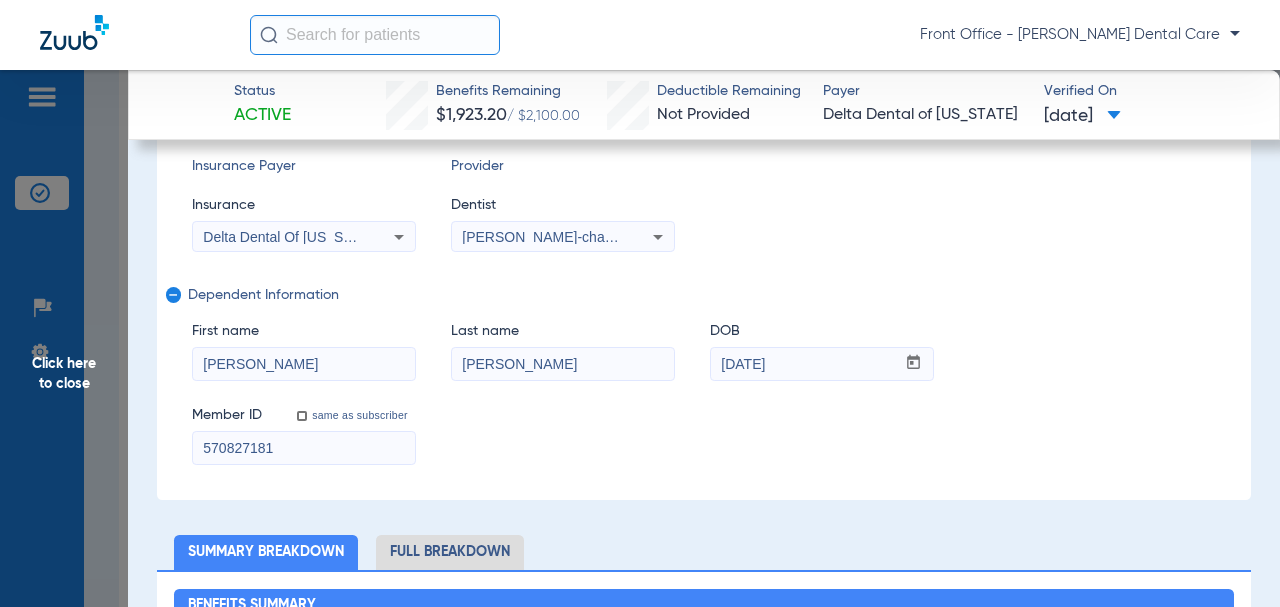 type on "[PERSON_NAME]" 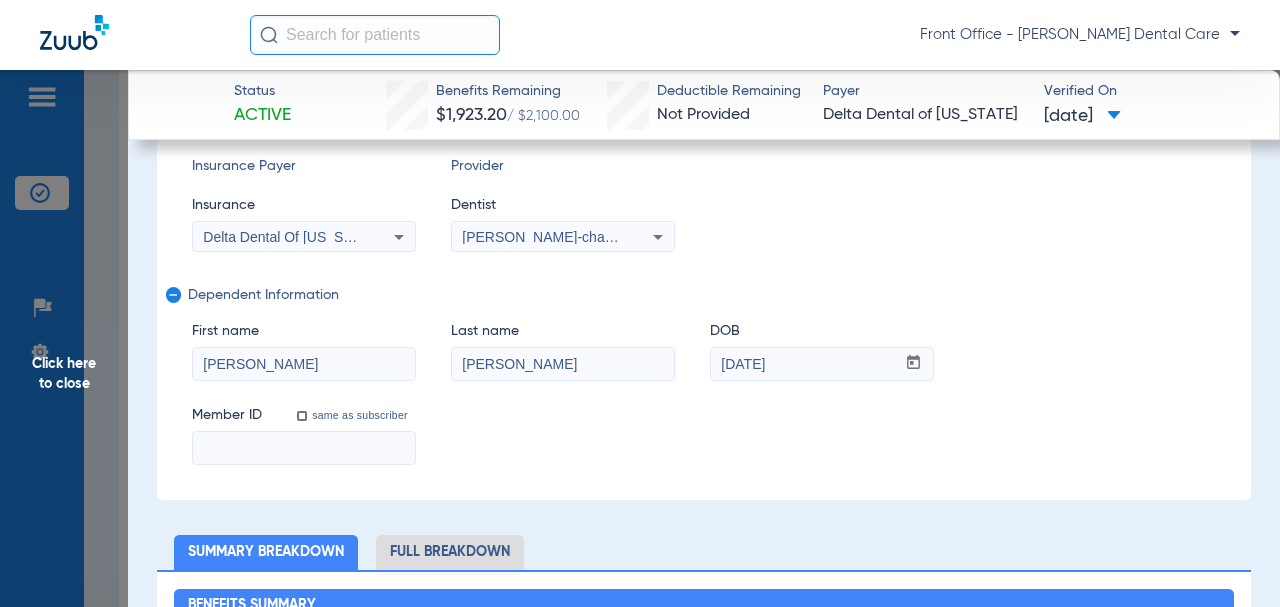 type 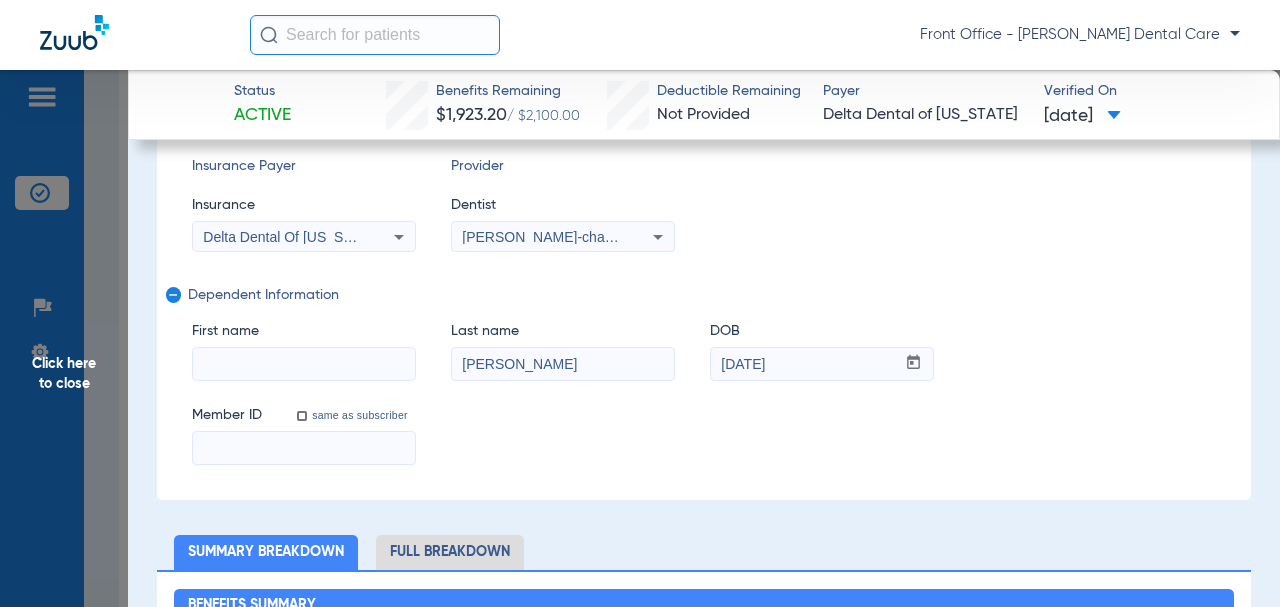 type 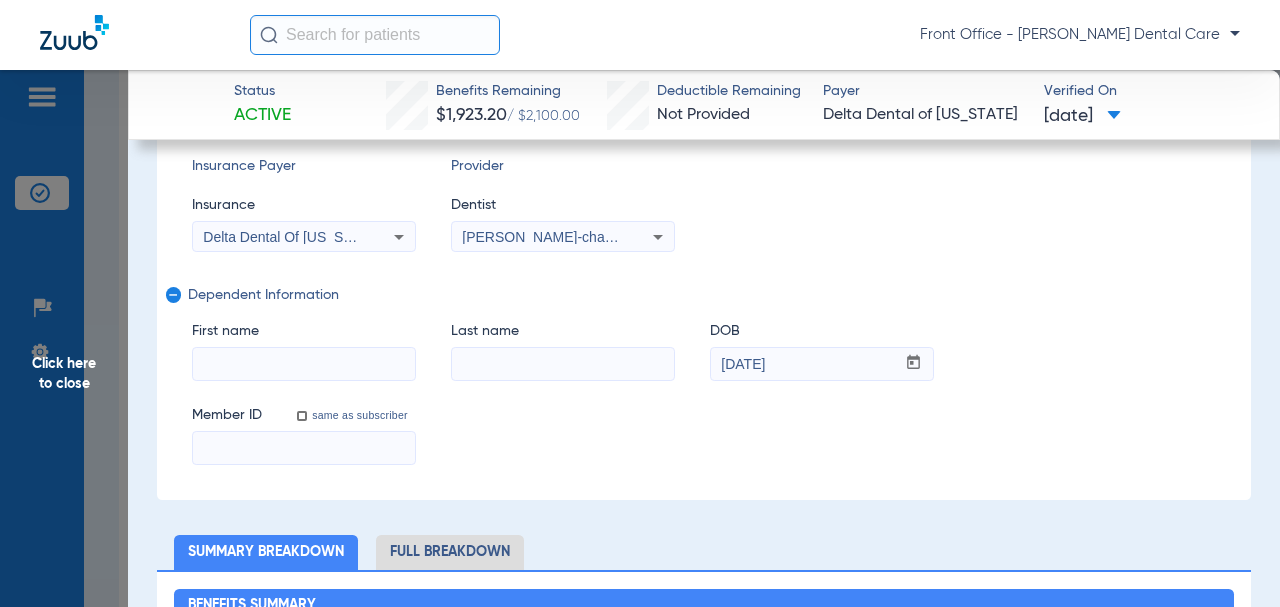 type 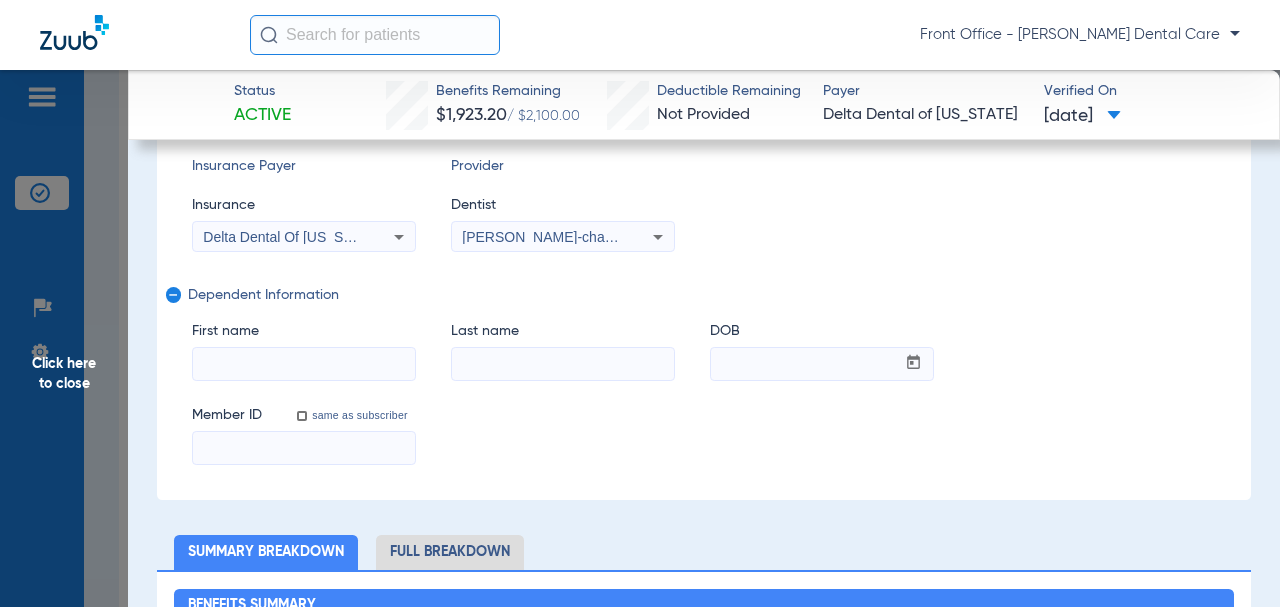 drag, startPoint x: 799, startPoint y: 364, endPoint x: 661, endPoint y: 310, distance: 148.18907 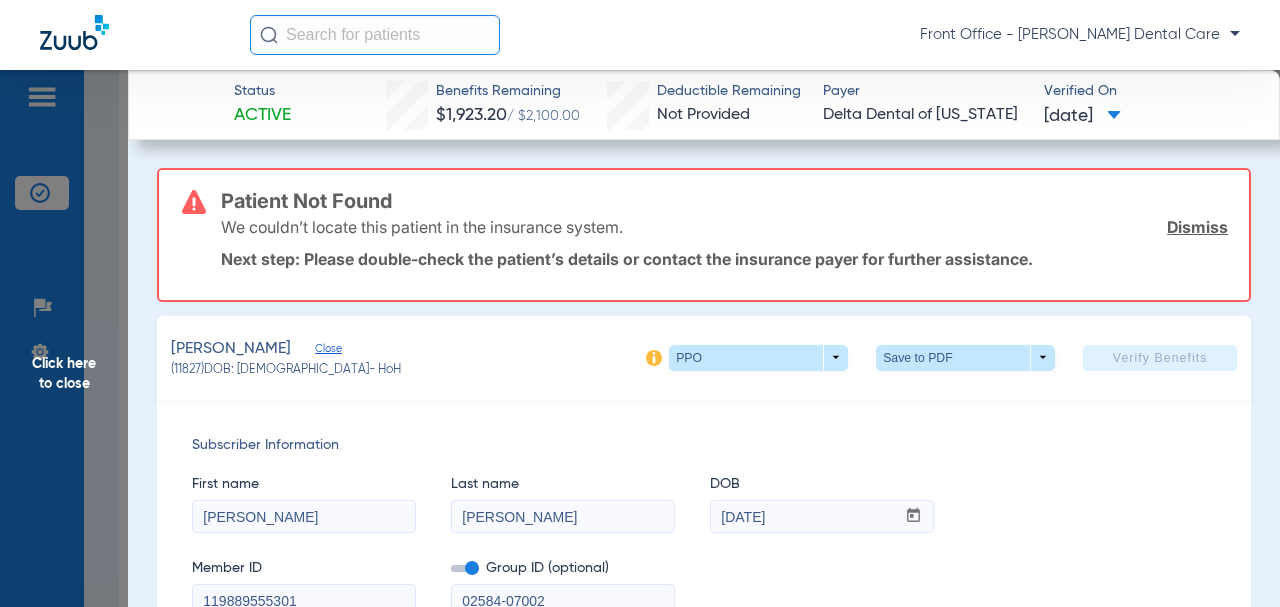 scroll, scrollTop: 400, scrollLeft: 0, axis: vertical 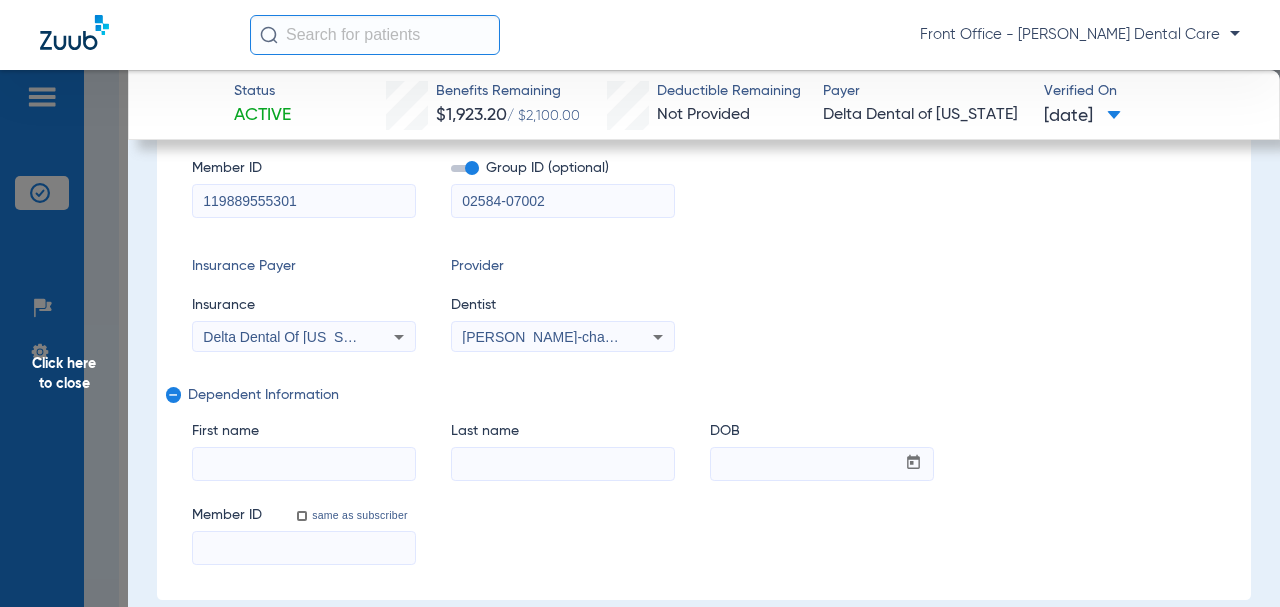 click on "remove" 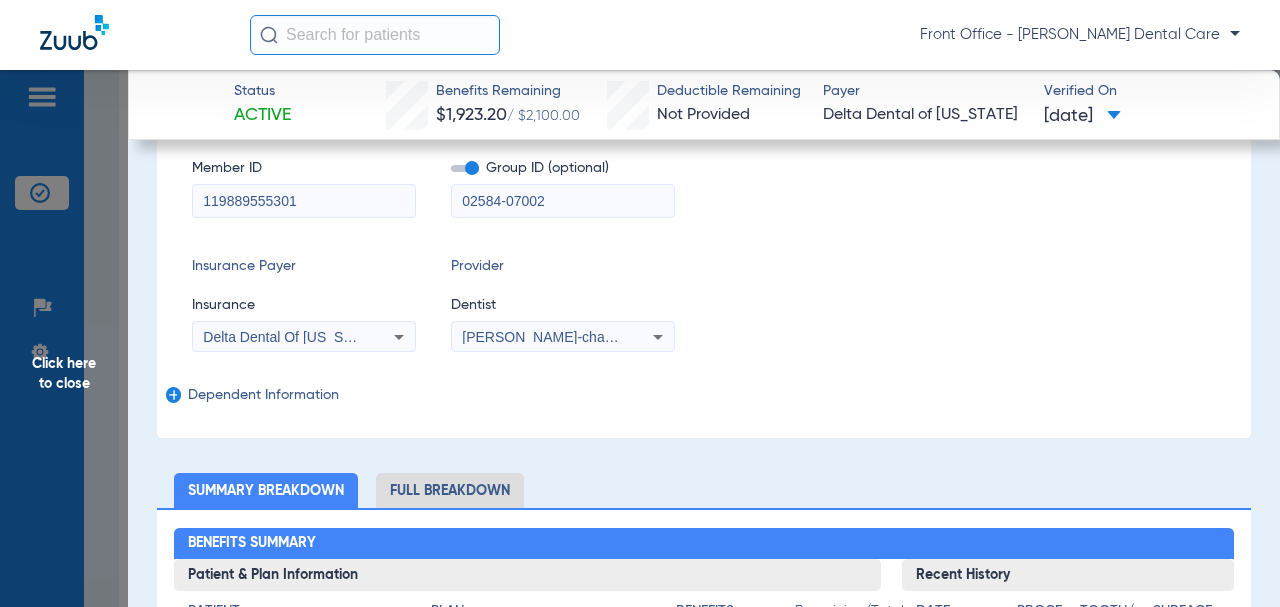 scroll, scrollTop: 200, scrollLeft: 0, axis: vertical 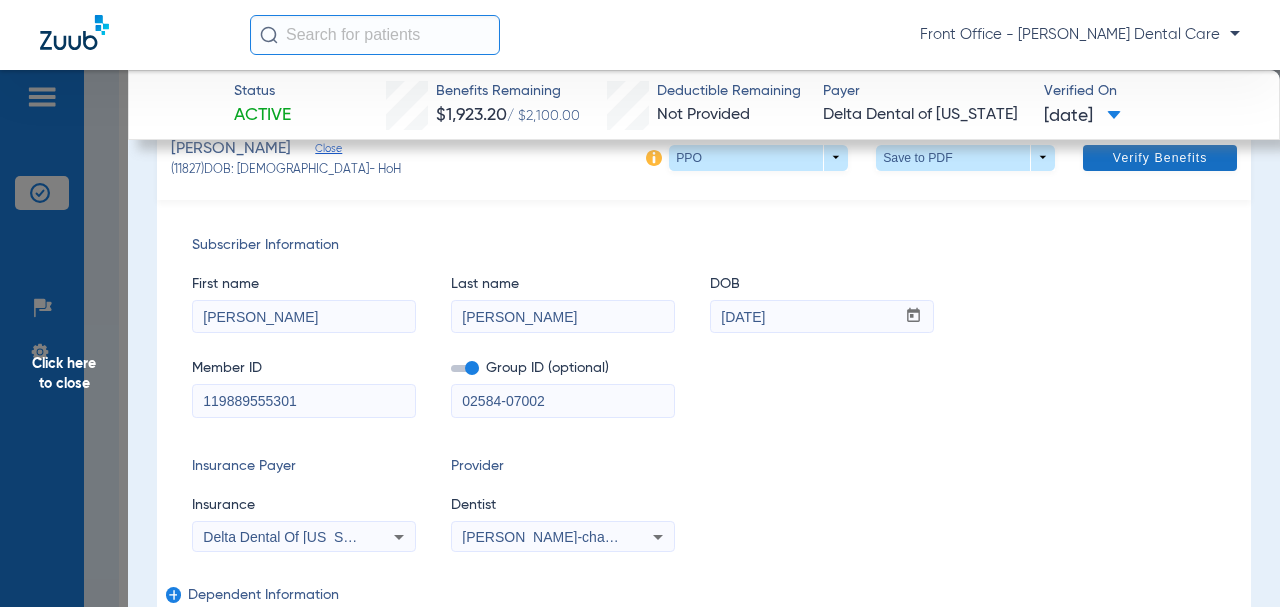 click on "Verify Benefits" 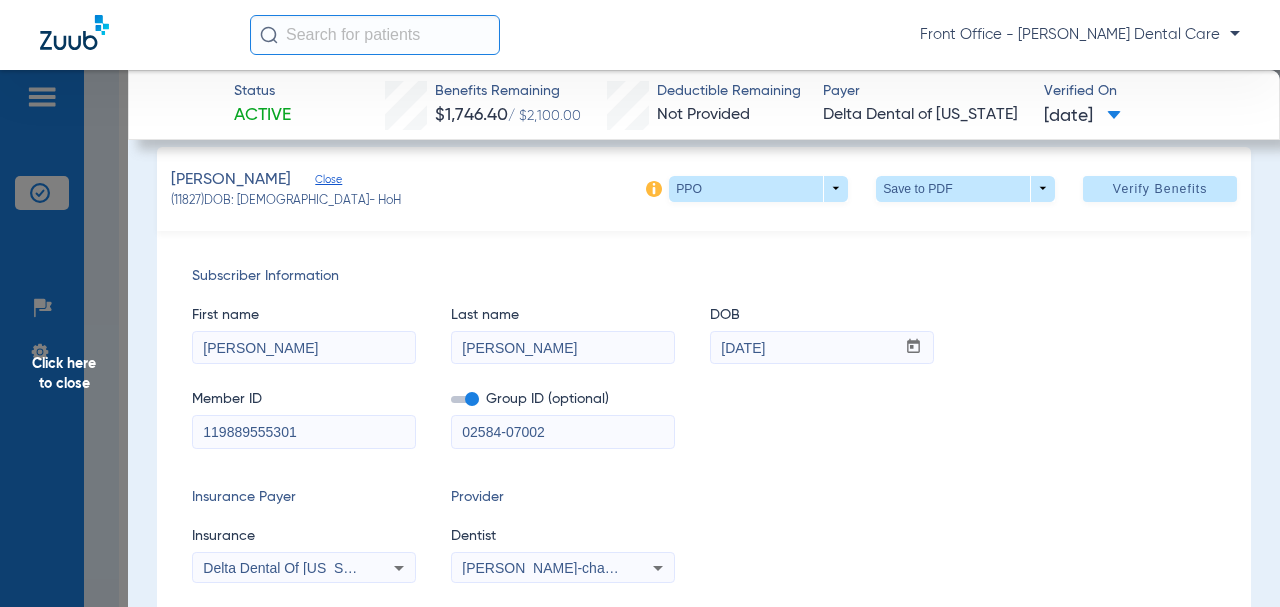 scroll, scrollTop: 0, scrollLeft: 0, axis: both 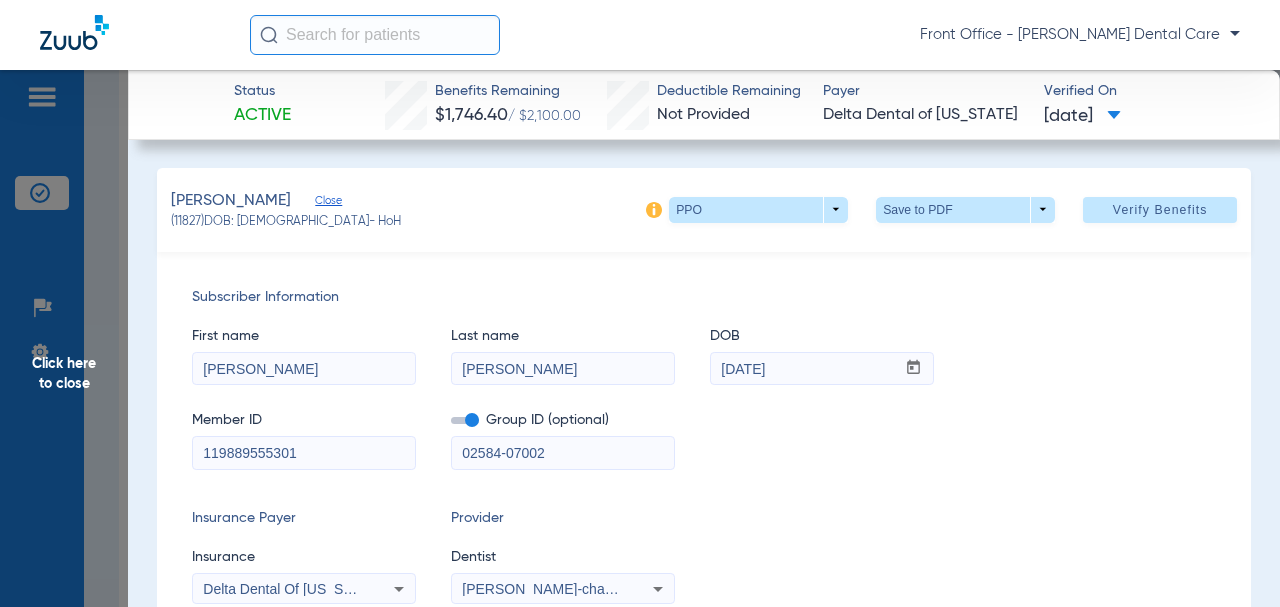 click on "Click here to close" 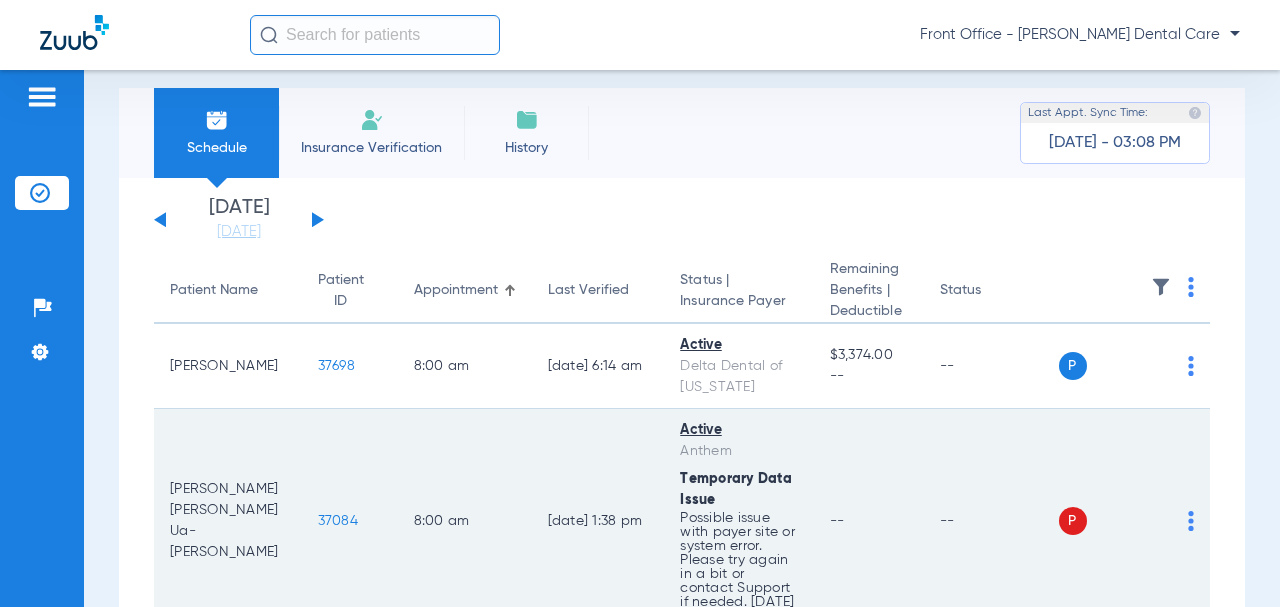 scroll, scrollTop: 0, scrollLeft: 0, axis: both 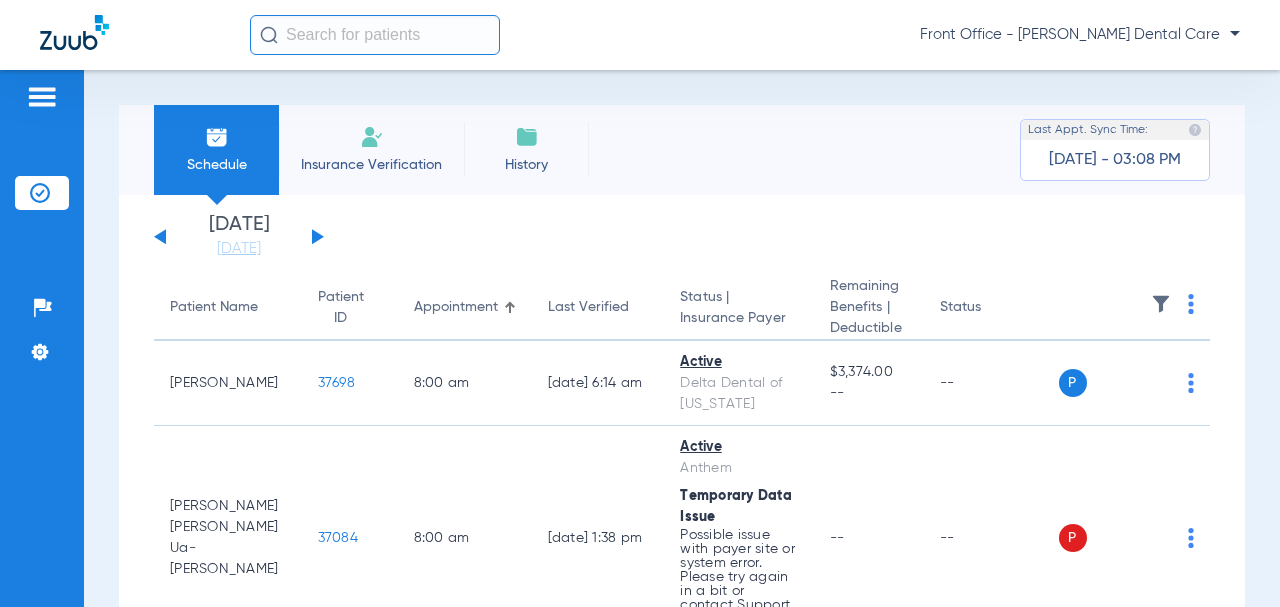 click 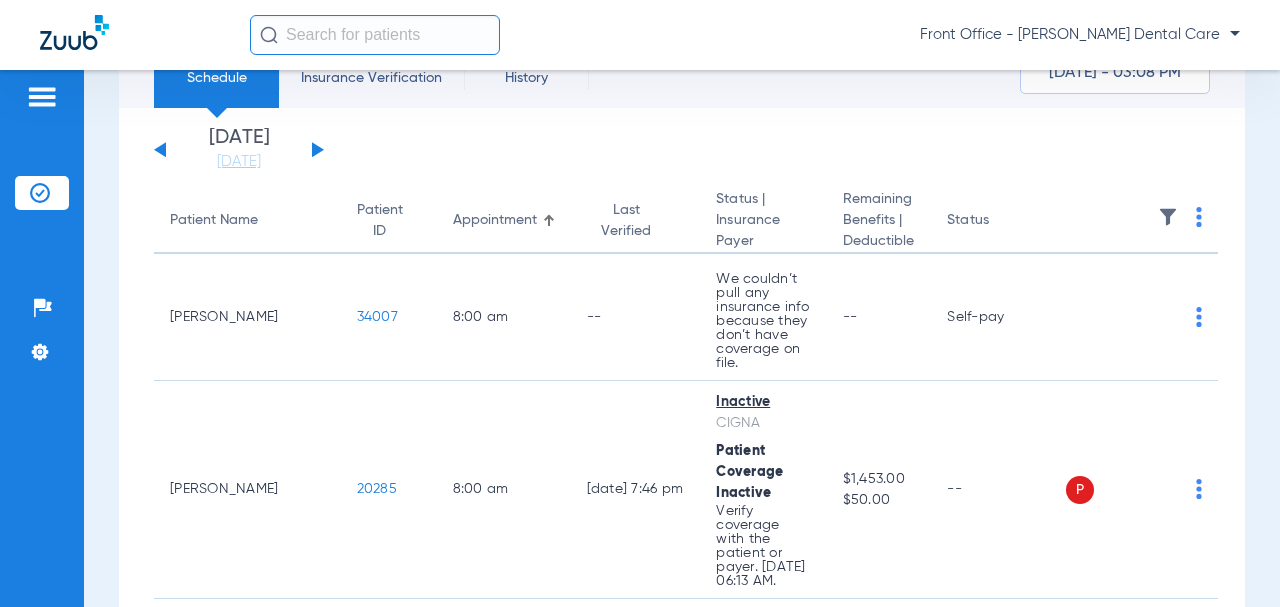 scroll, scrollTop: 0, scrollLeft: 0, axis: both 